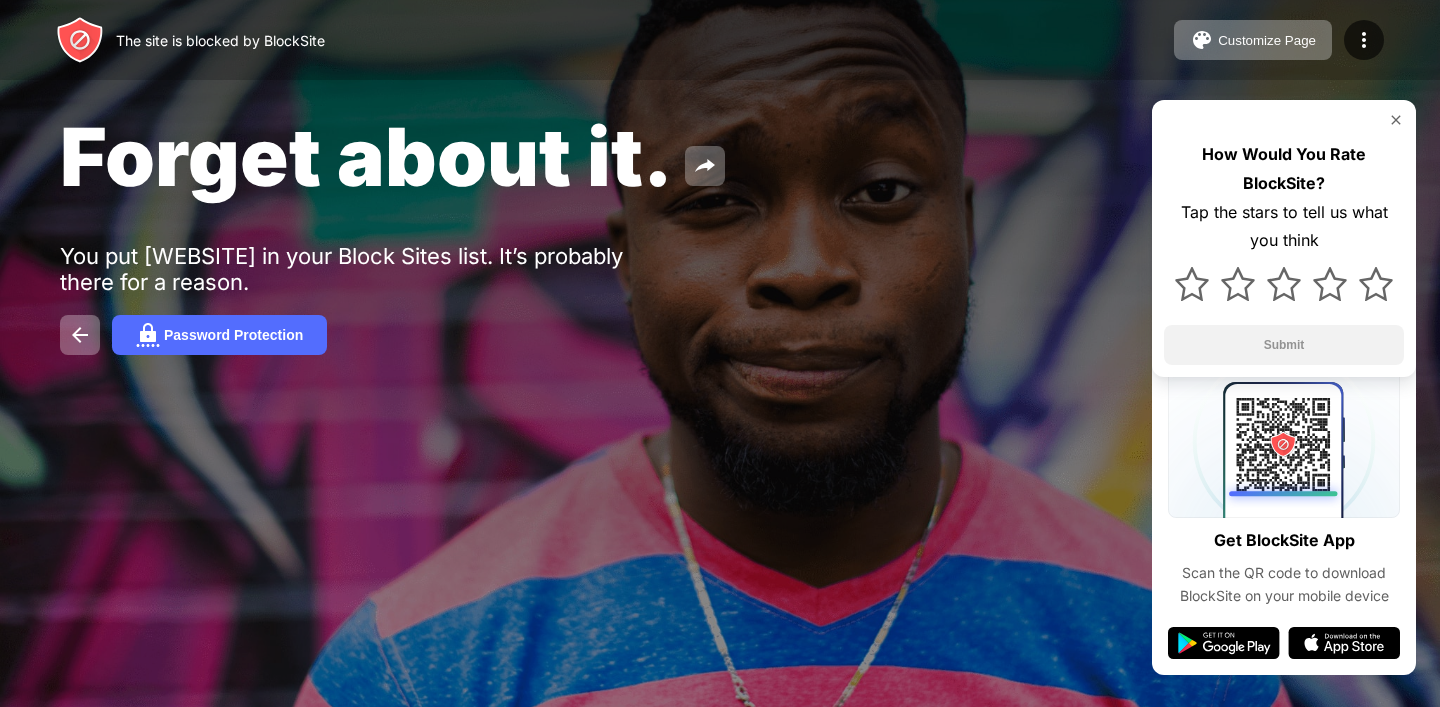 scroll, scrollTop: 0, scrollLeft: 0, axis: both 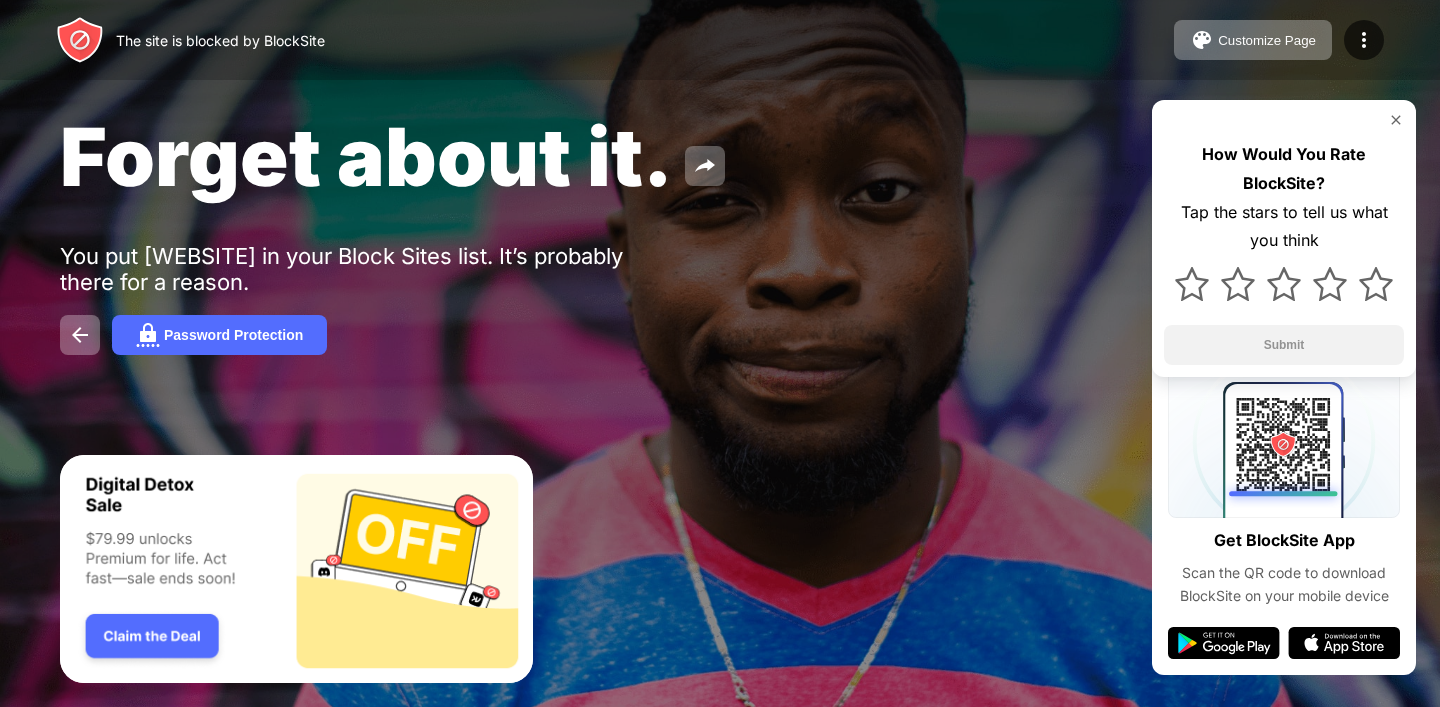 click at bounding box center (1396, 120) 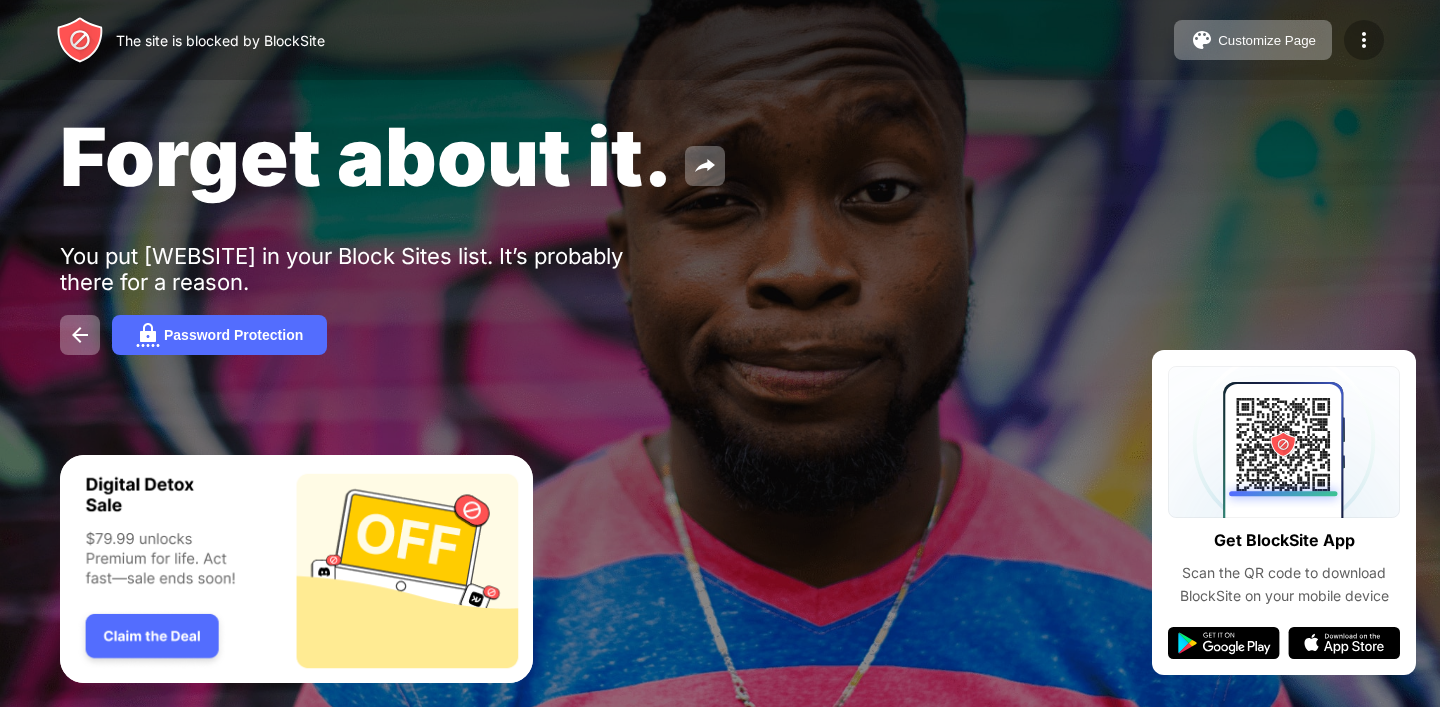click at bounding box center (1364, 40) 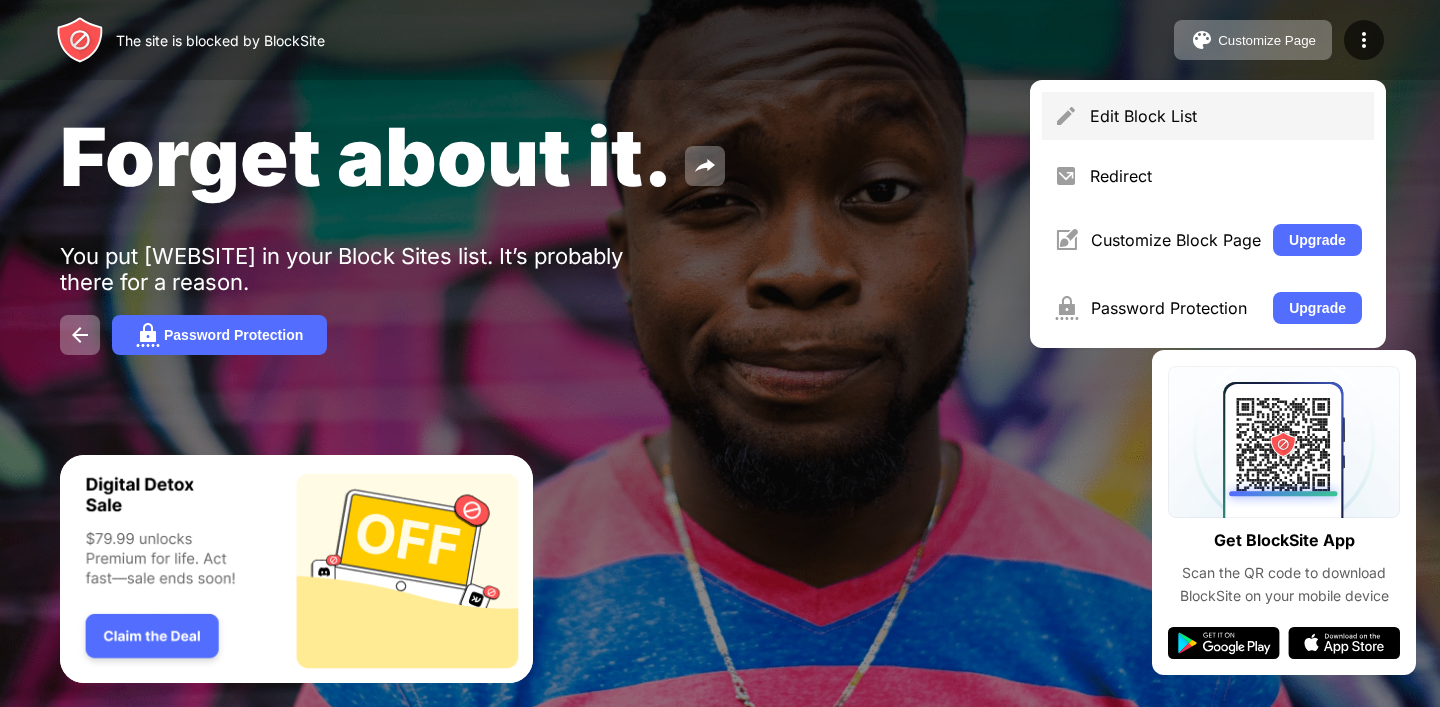 click on "Edit Block List" at bounding box center (1208, 116) 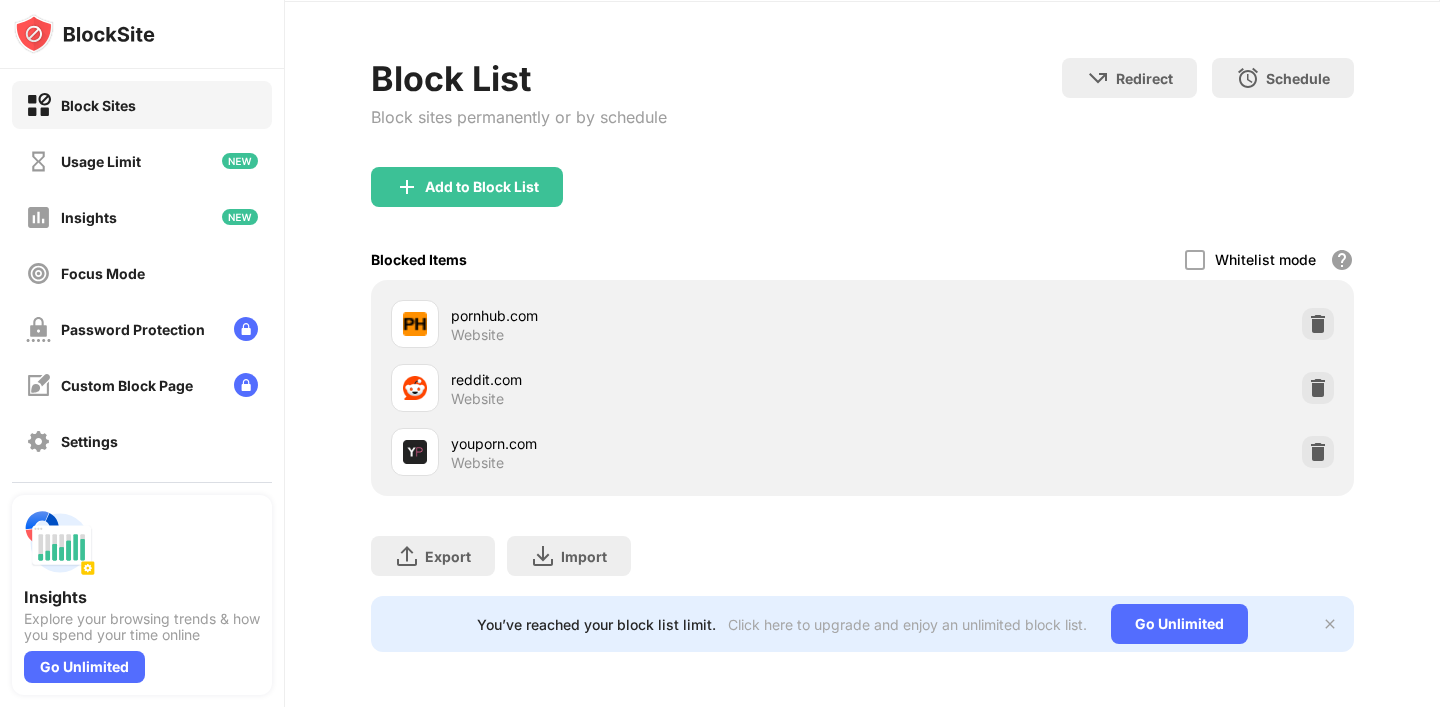 scroll, scrollTop: 0, scrollLeft: 0, axis: both 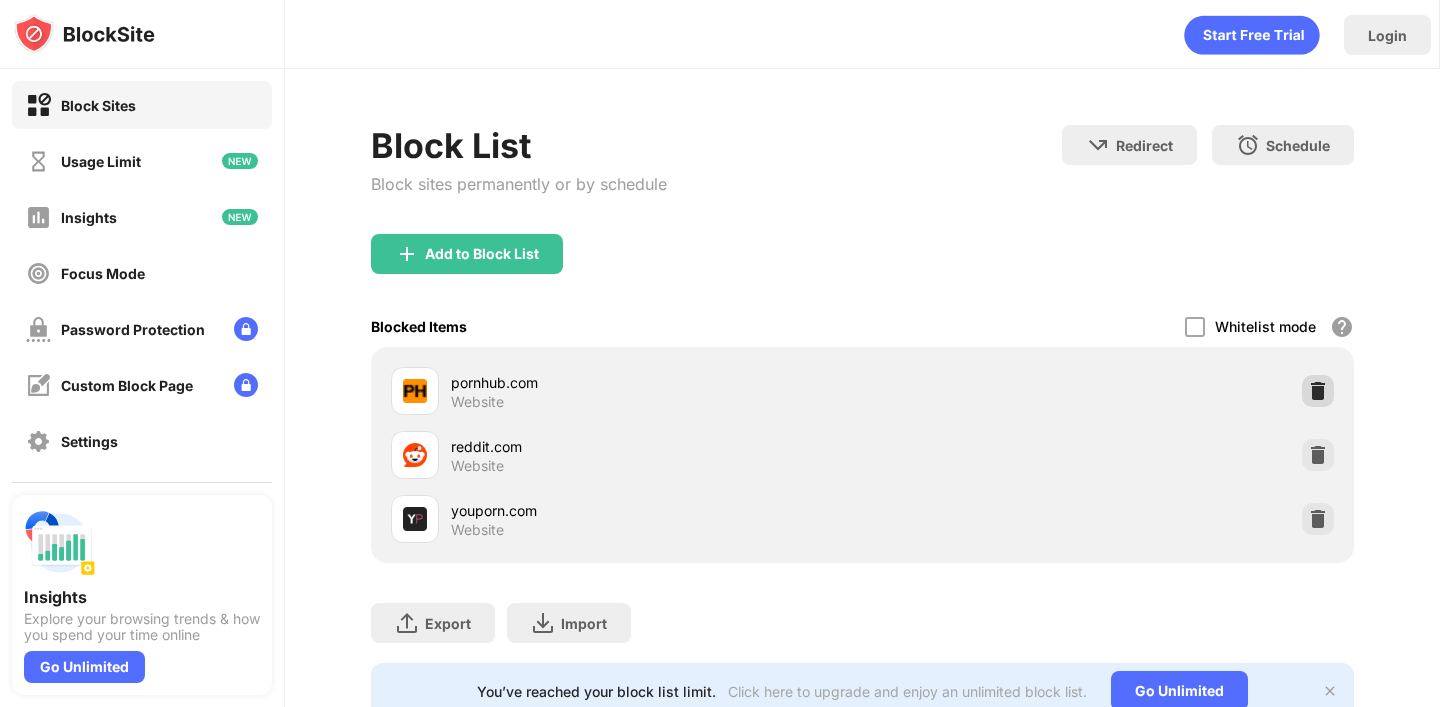 click at bounding box center [1318, 391] 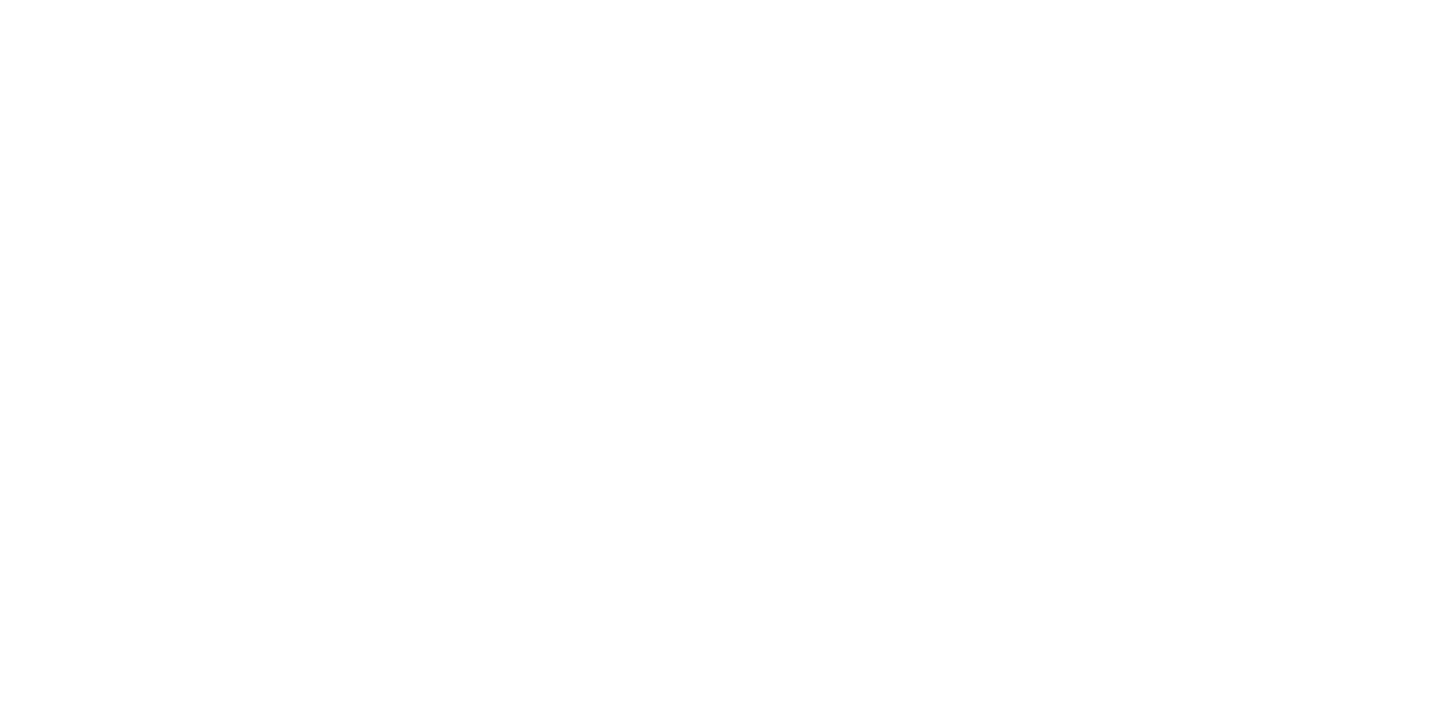 scroll, scrollTop: 0, scrollLeft: 0, axis: both 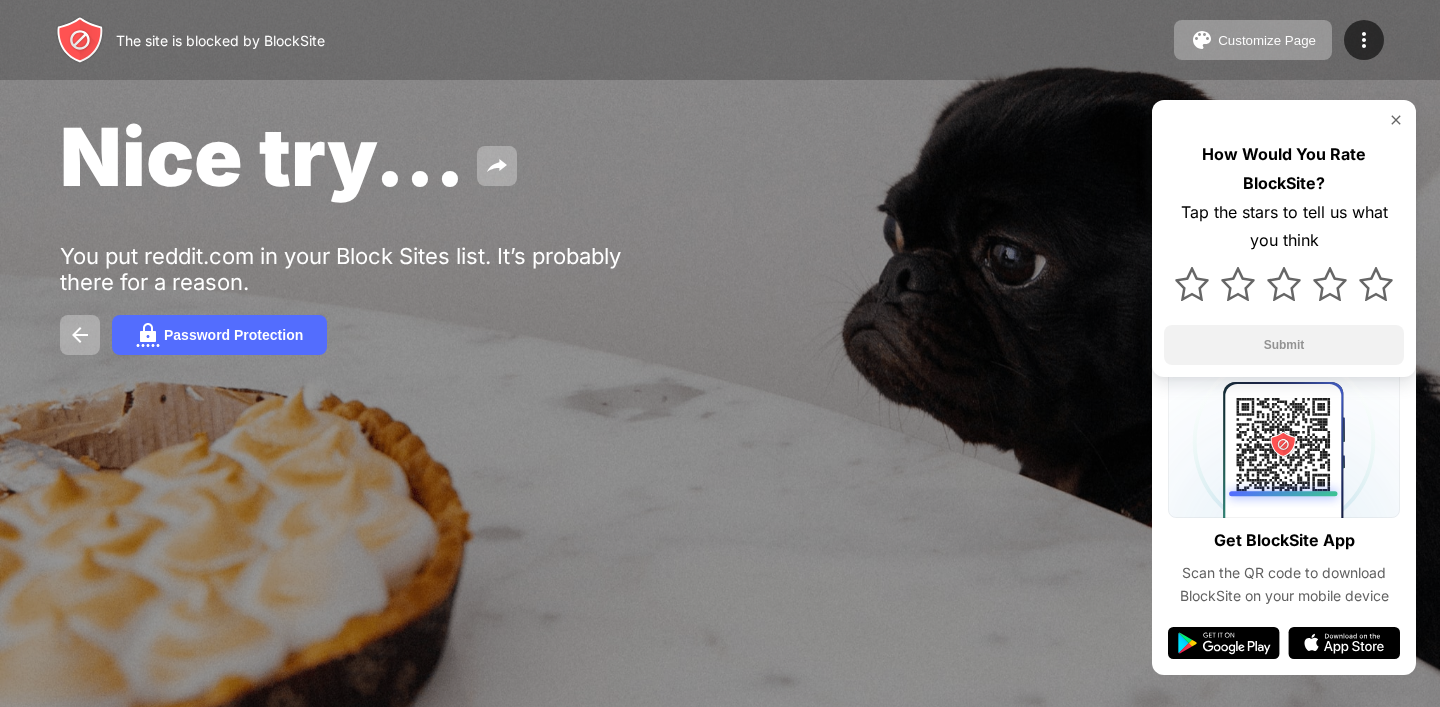 click at bounding box center (1396, 120) 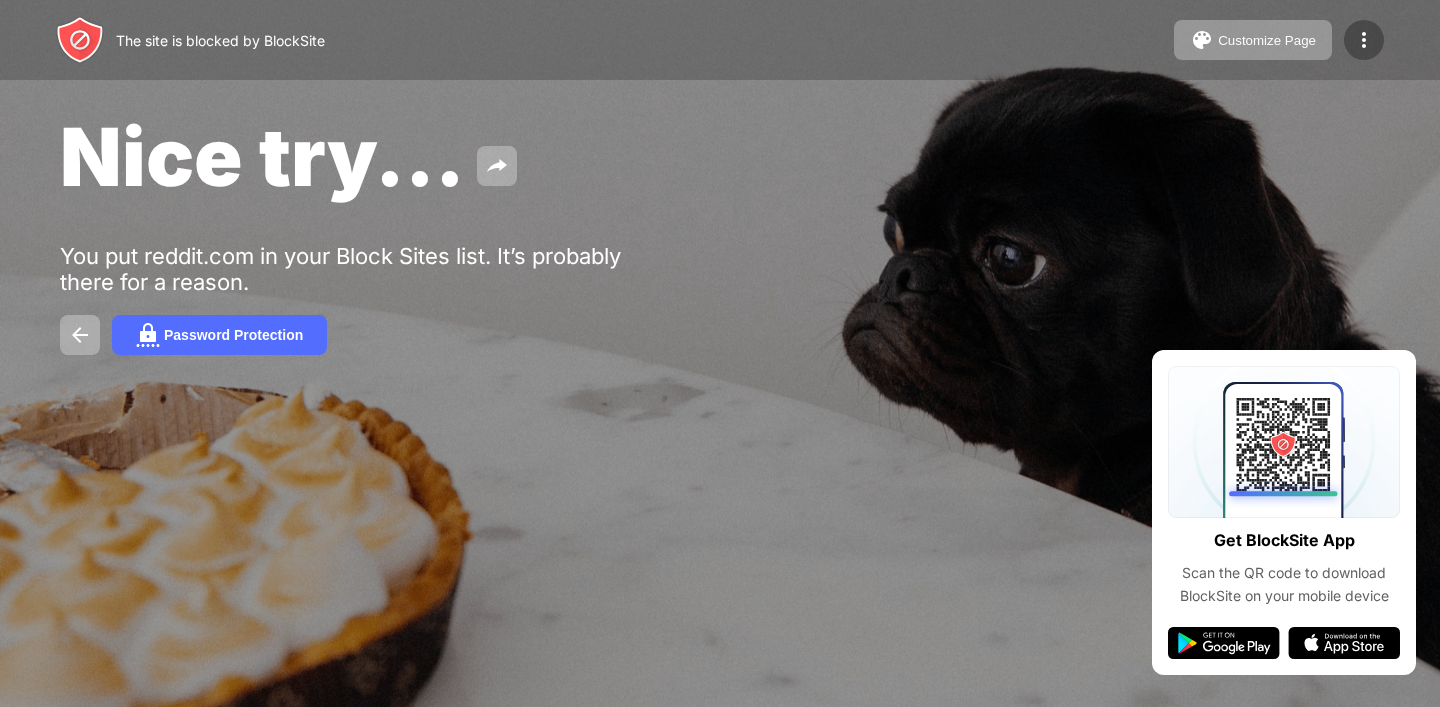 click at bounding box center (1364, 40) 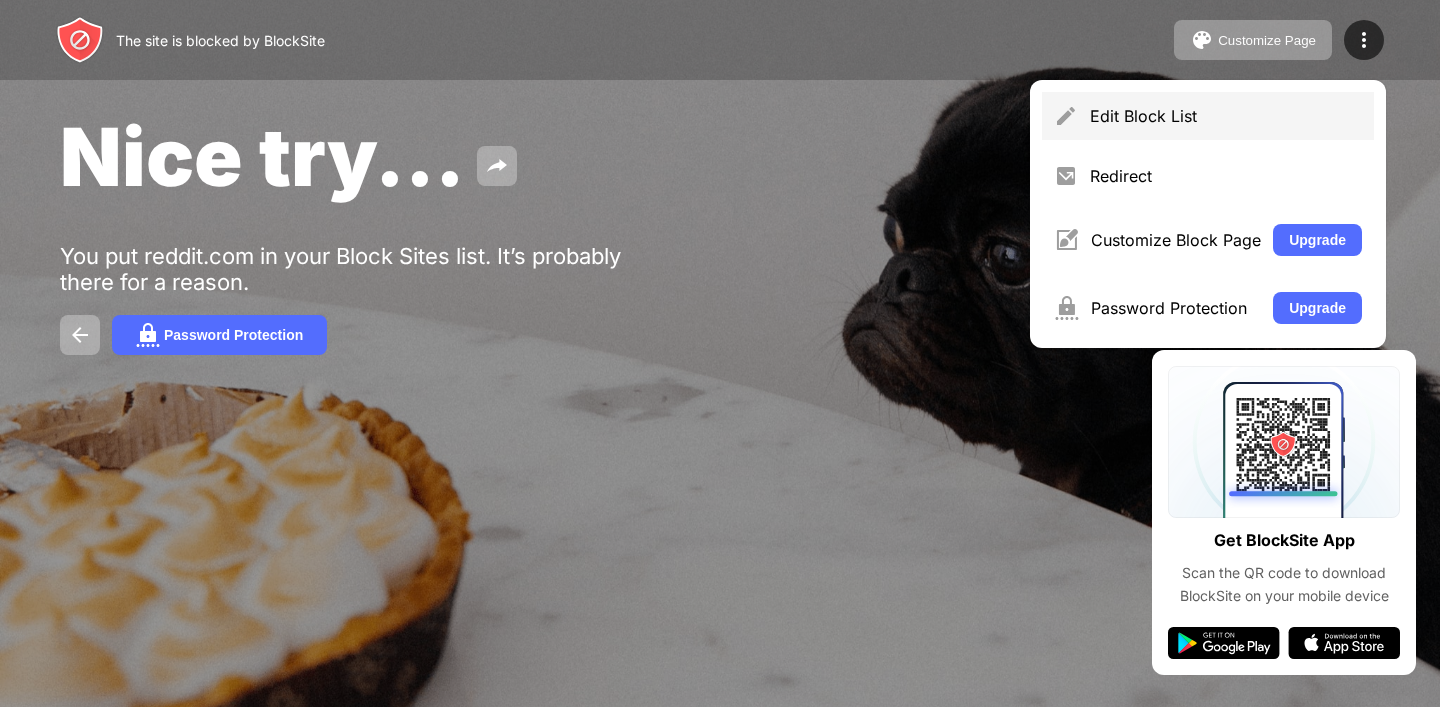click on "Edit Block List" at bounding box center (1208, 116) 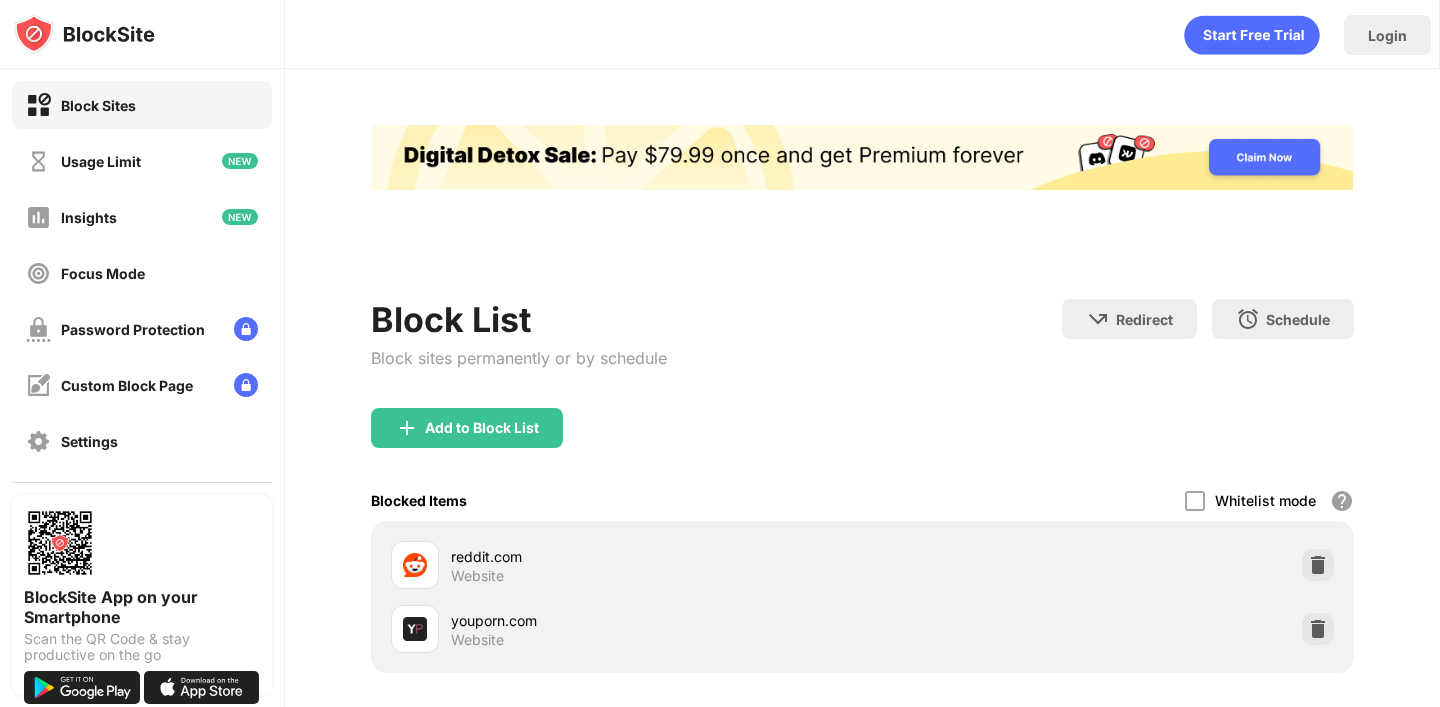 scroll, scrollTop: 0, scrollLeft: 0, axis: both 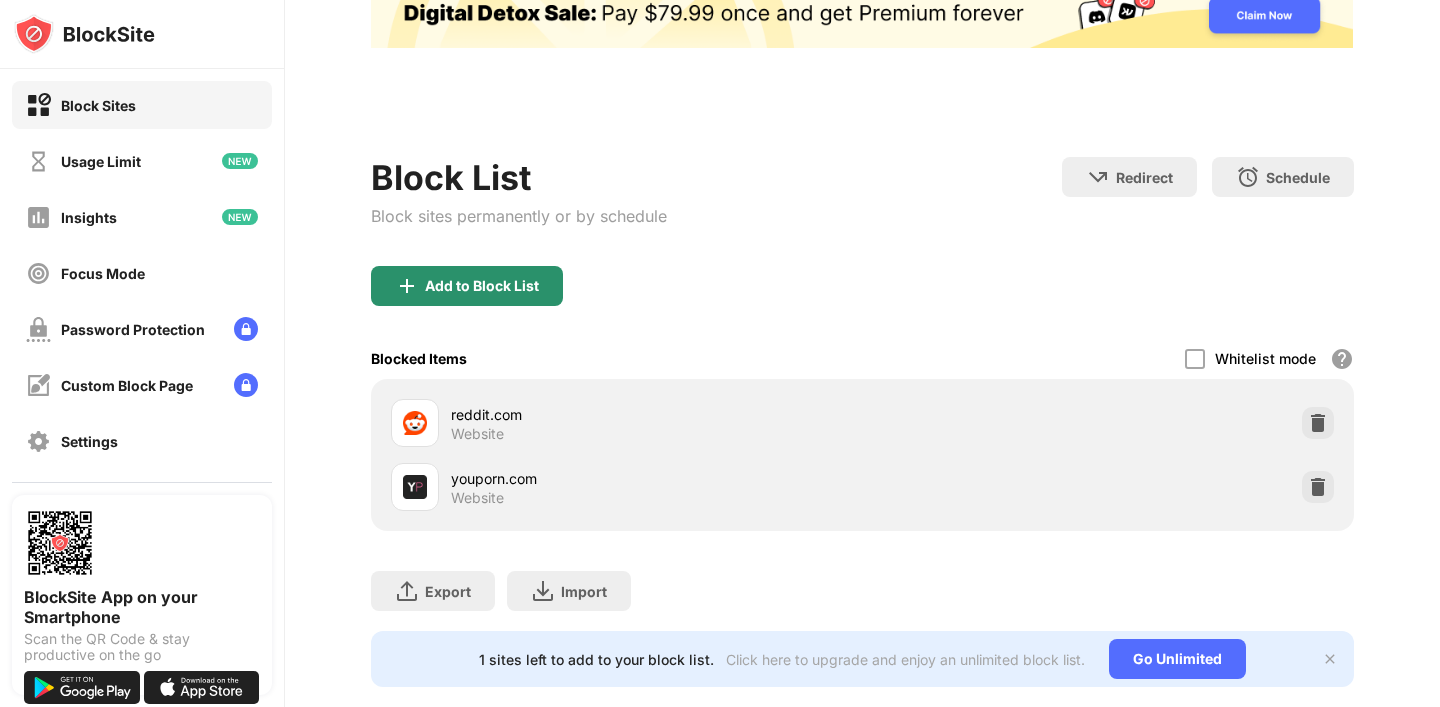 click on "Add to Block List" at bounding box center [482, 286] 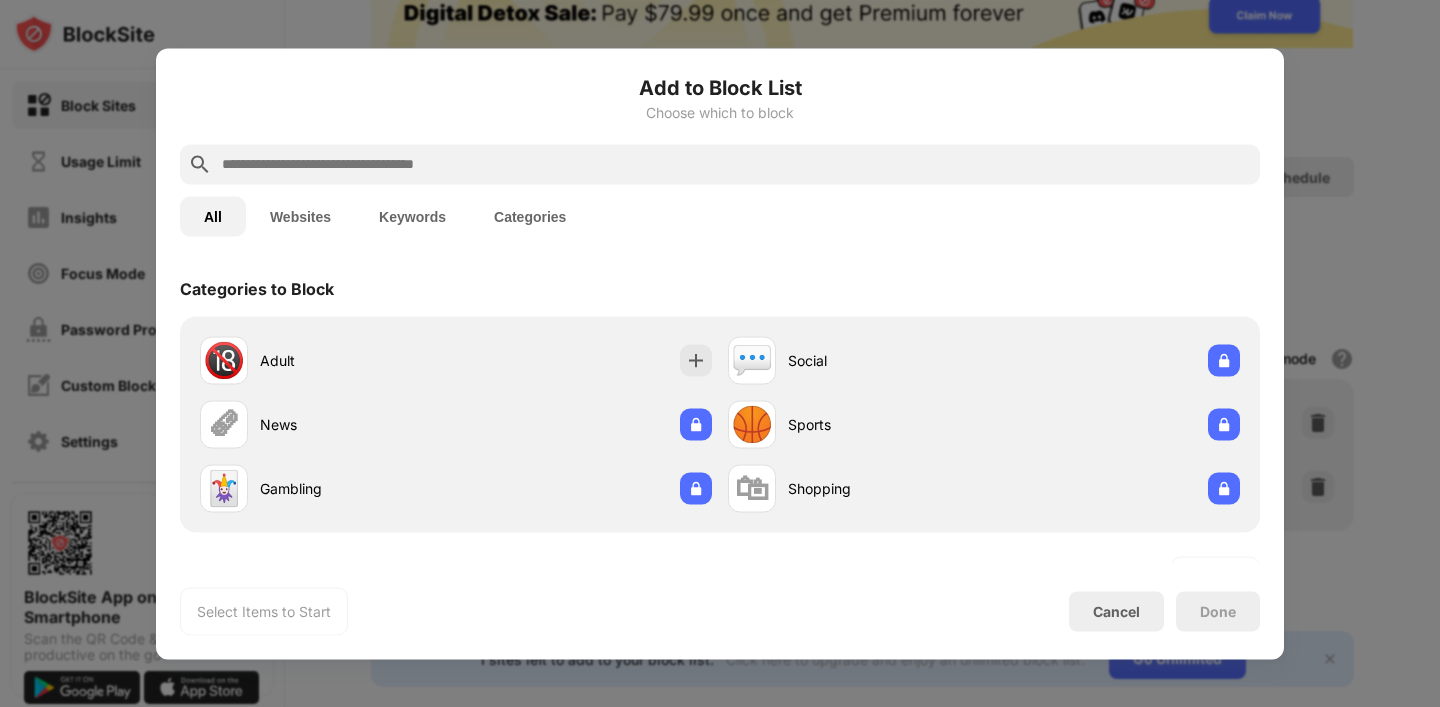 click at bounding box center (736, 164) 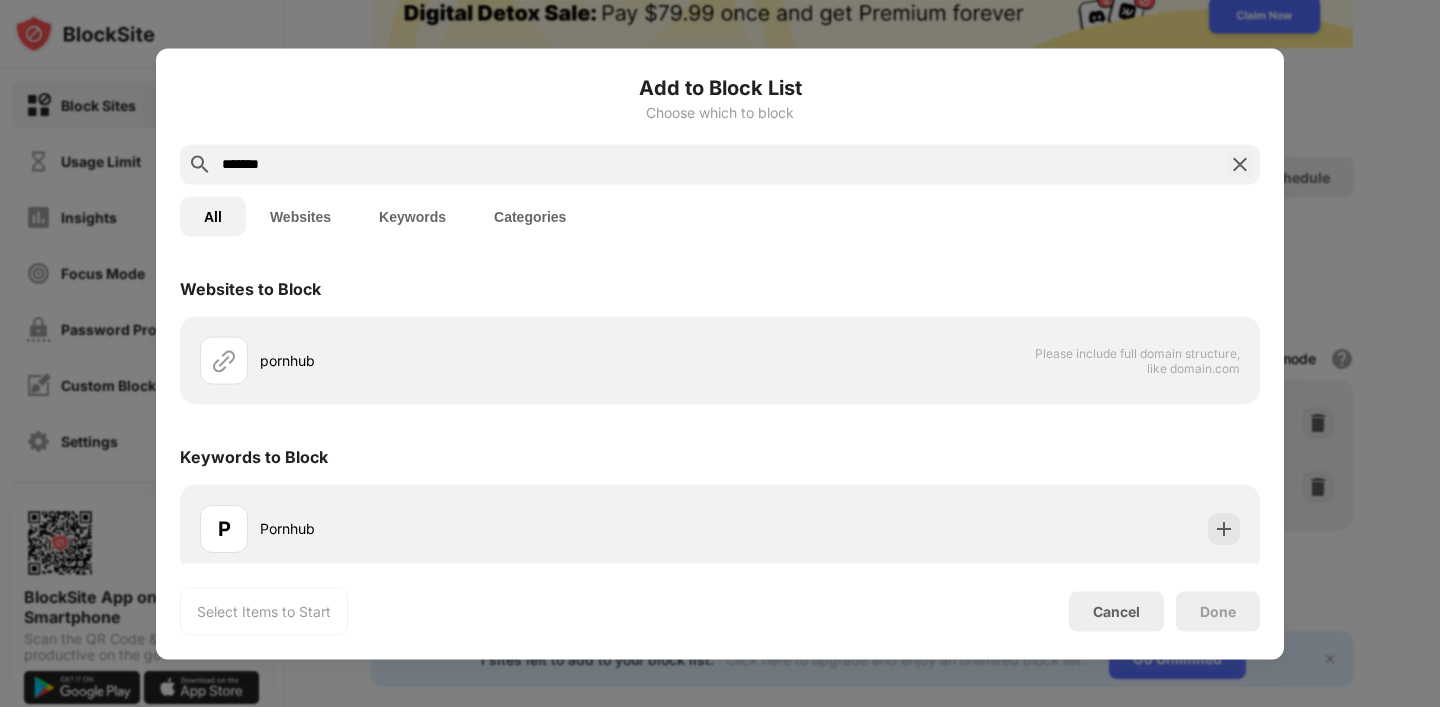 scroll, scrollTop: 0, scrollLeft: 0, axis: both 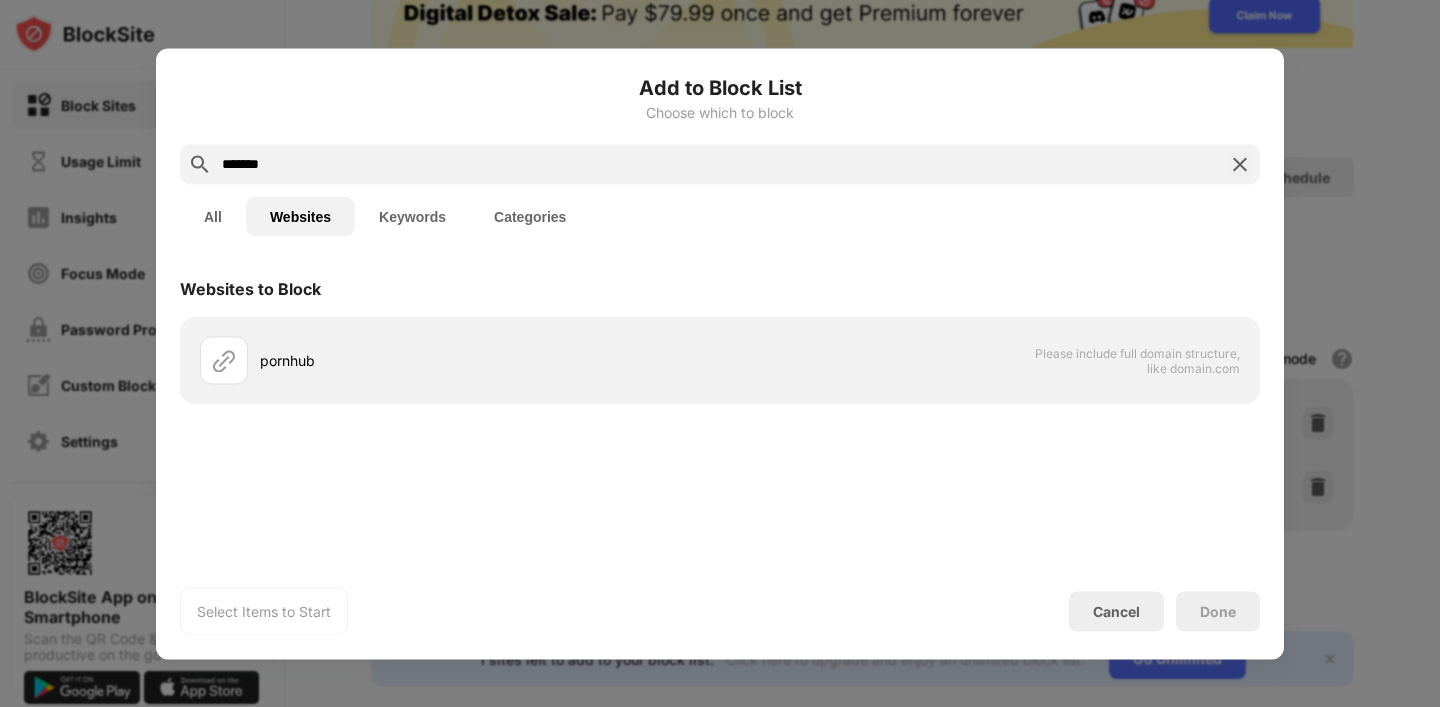 click on "*******" at bounding box center [720, 164] 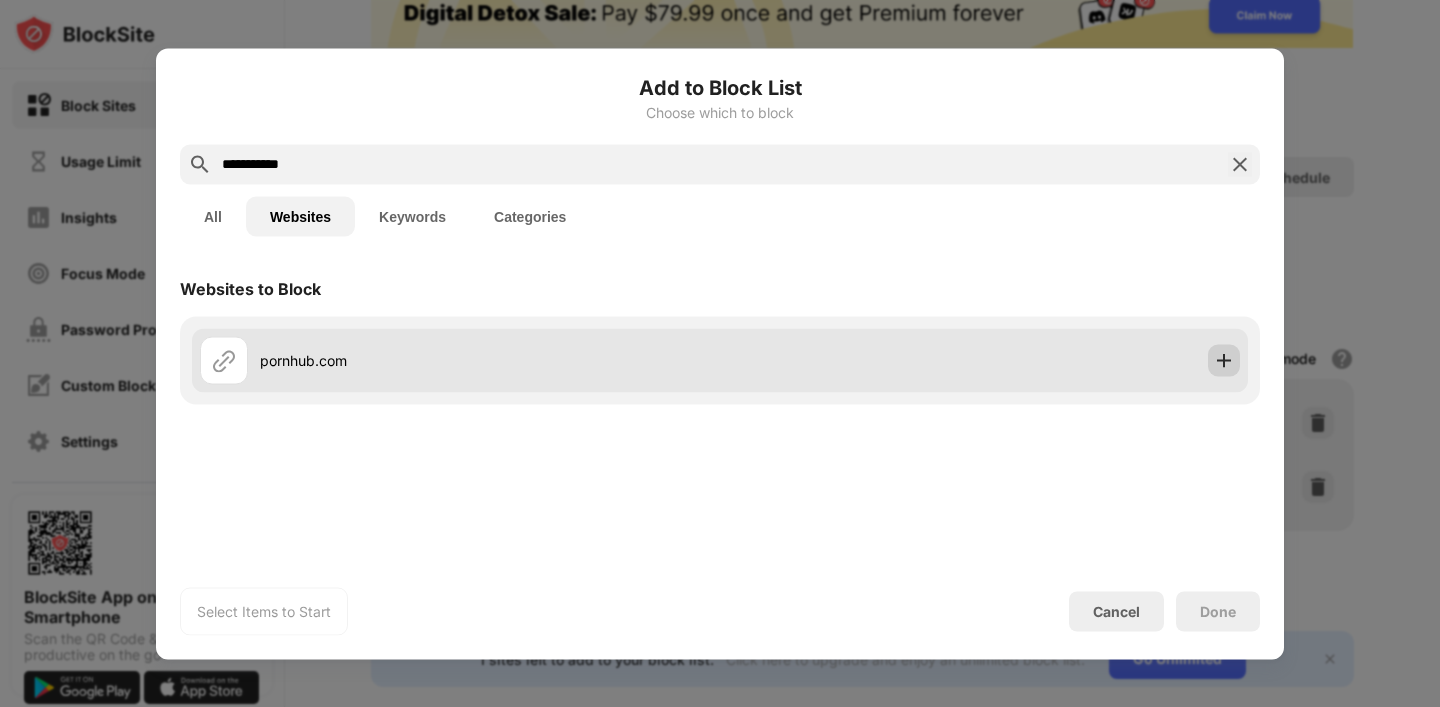 type on "**********" 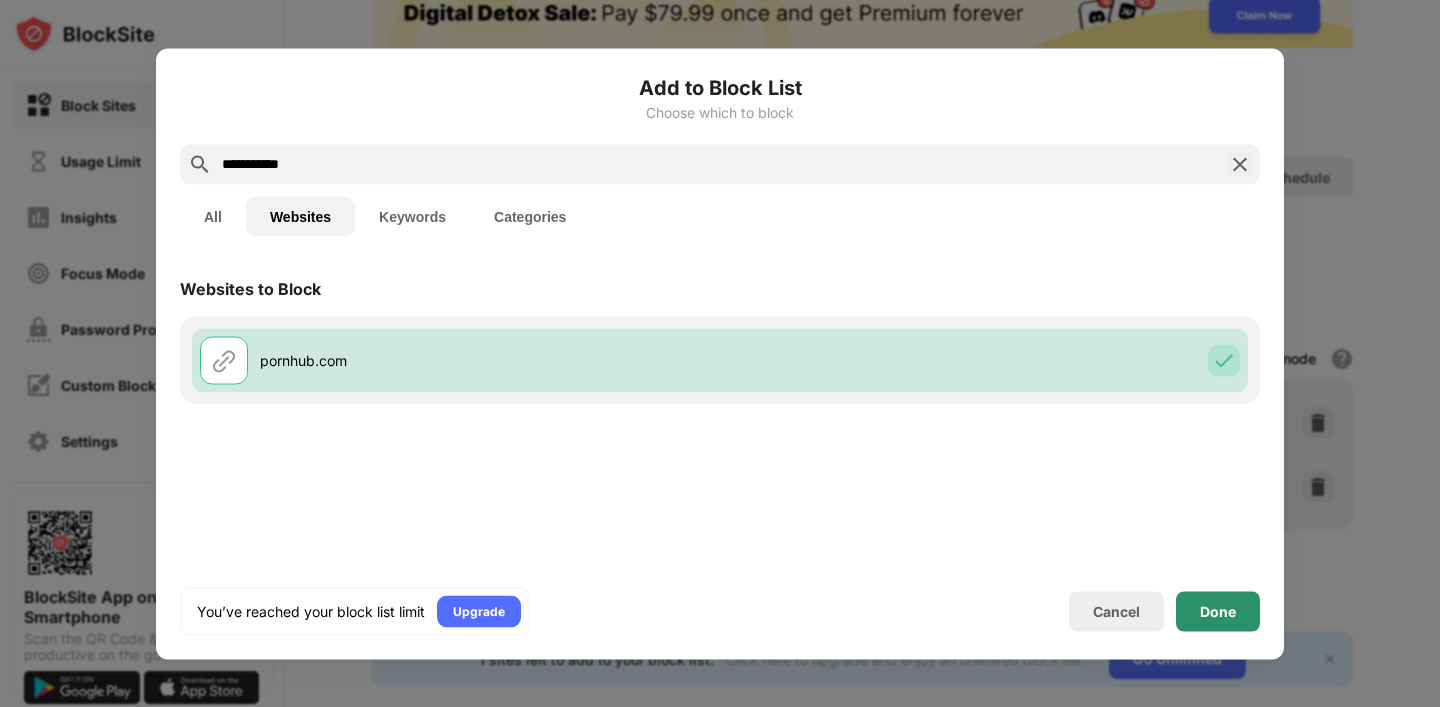 click on "Done" at bounding box center [1218, 611] 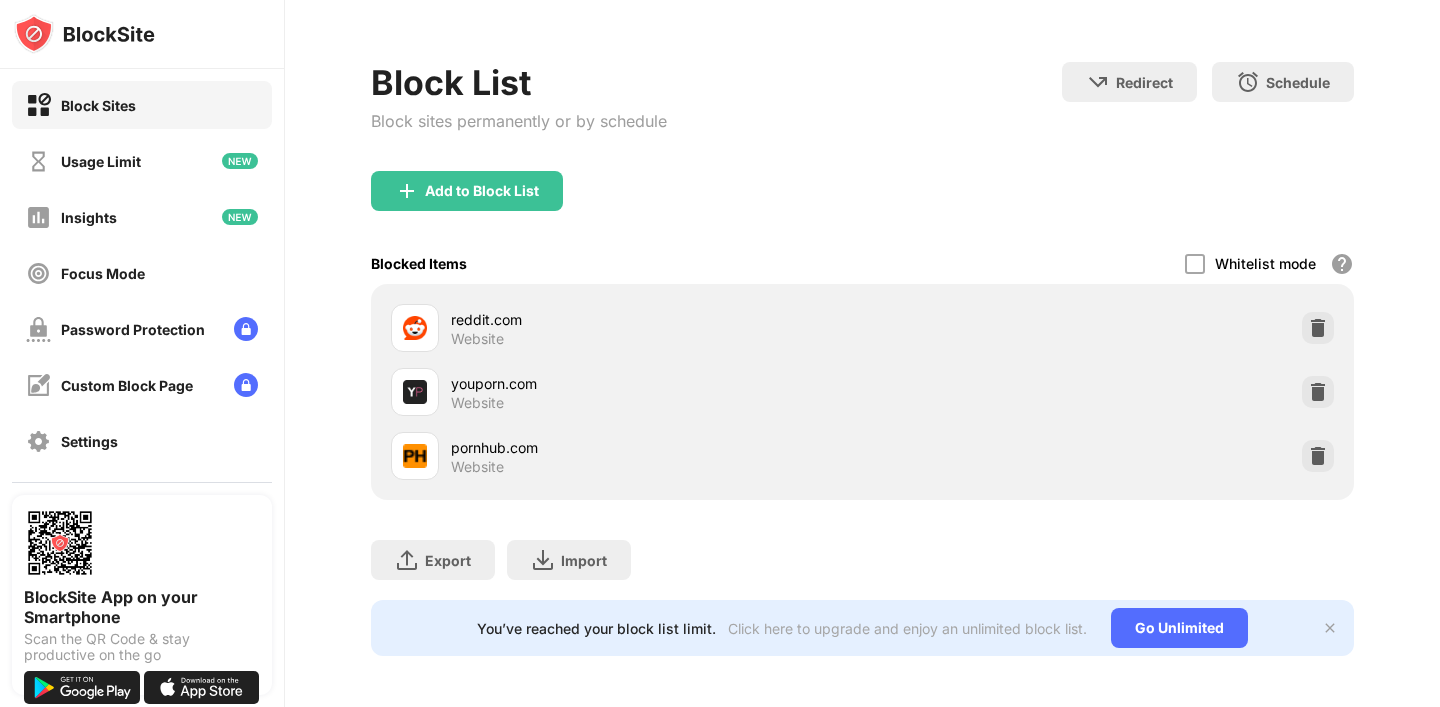 scroll, scrollTop: 241, scrollLeft: 0, axis: vertical 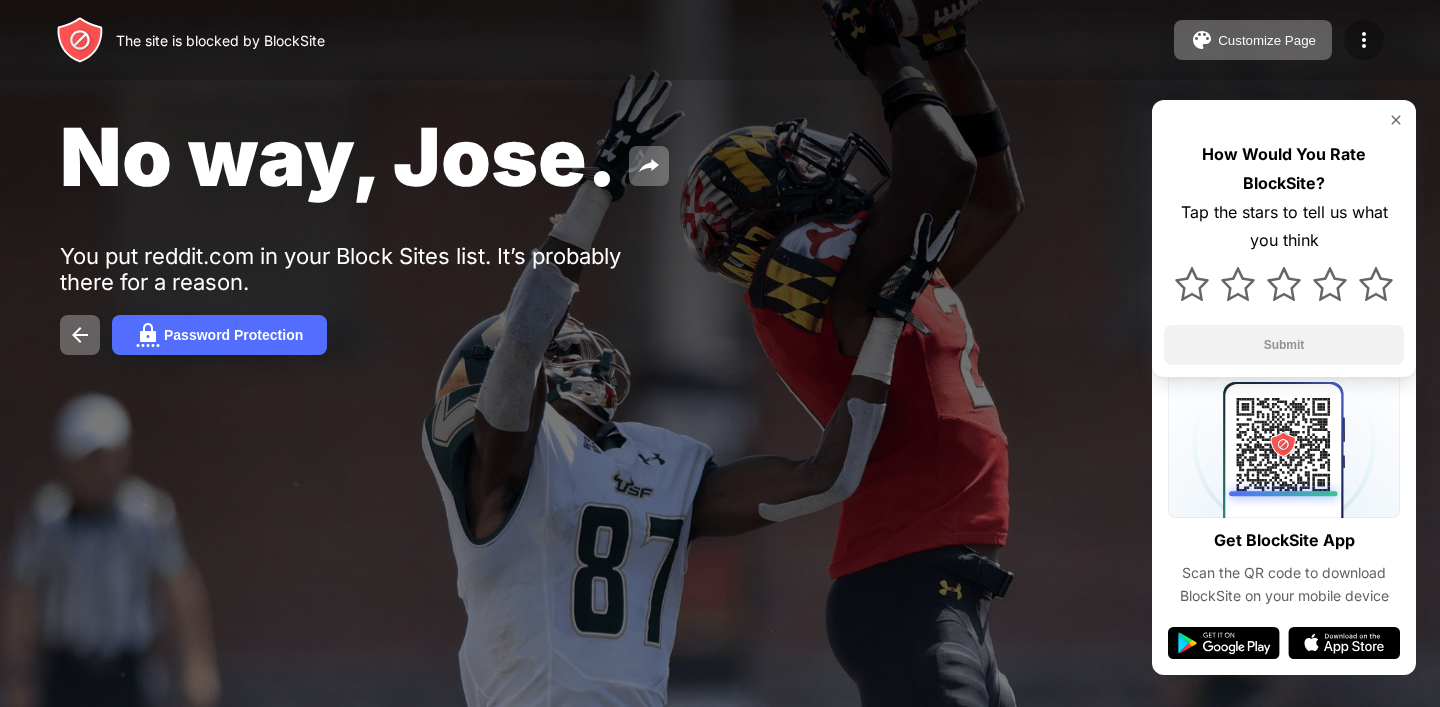click at bounding box center [1364, 40] 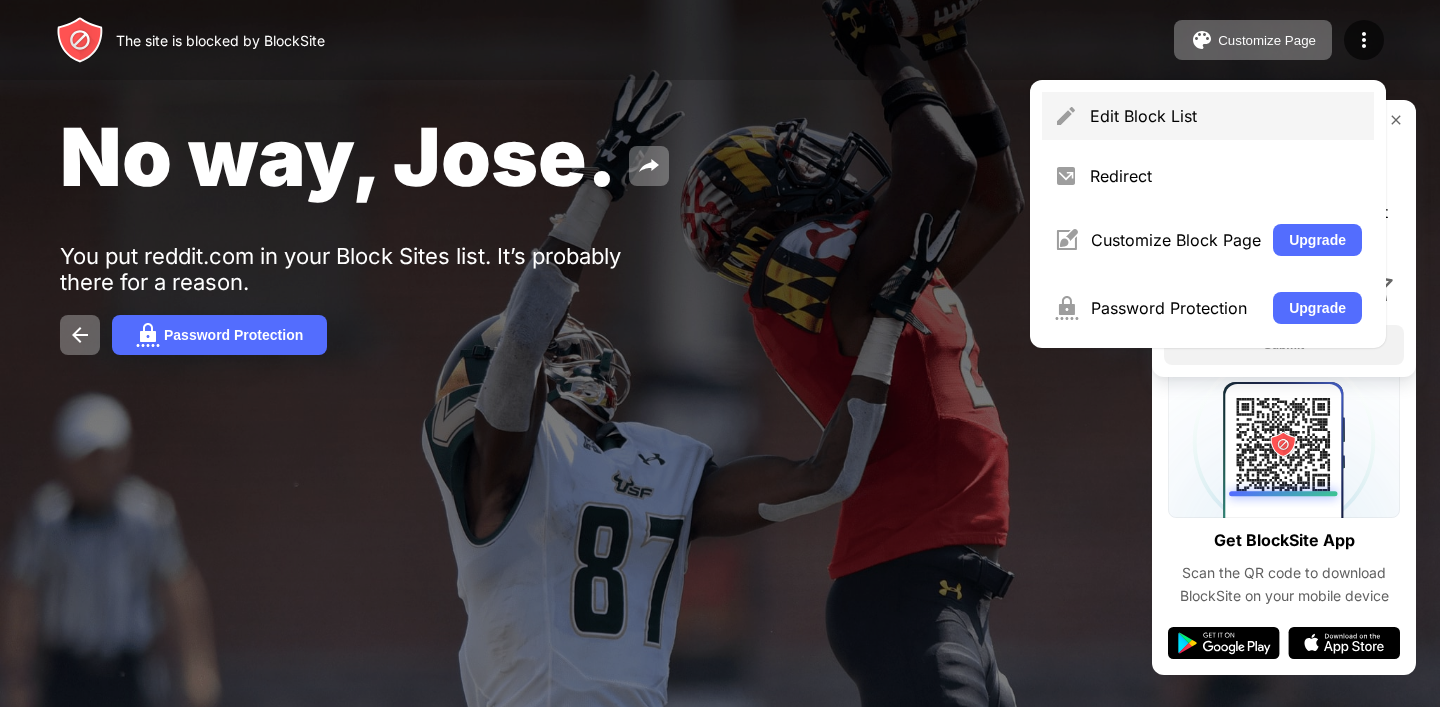 click on "Edit Block List" at bounding box center [1208, 116] 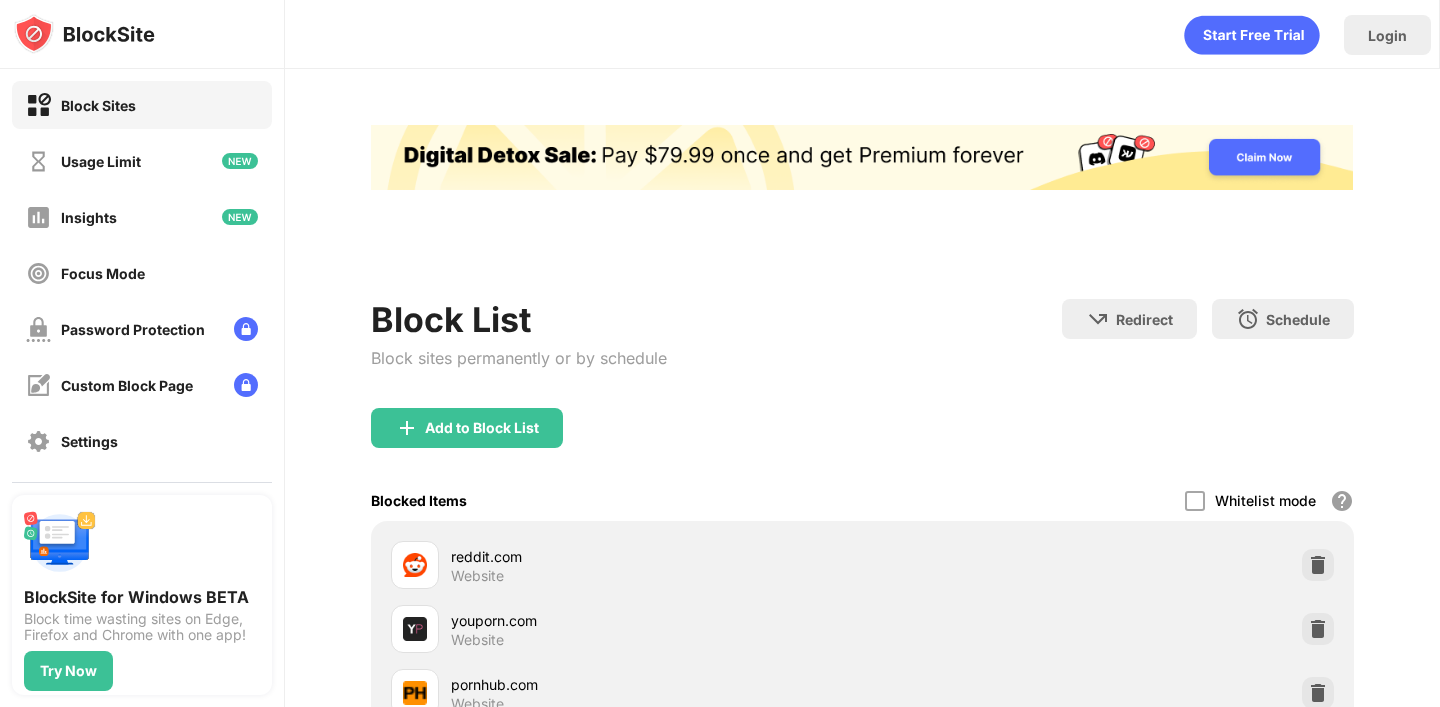 scroll, scrollTop: 0, scrollLeft: 0, axis: both 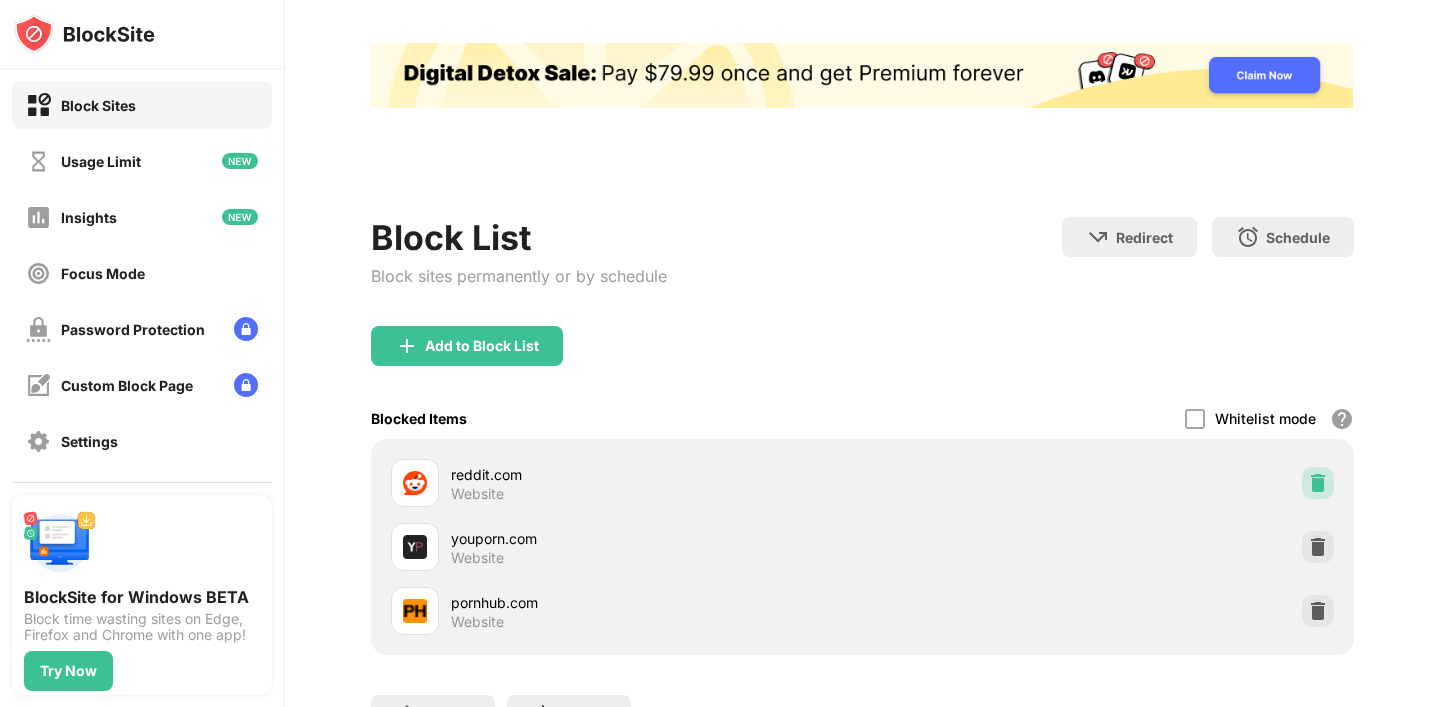 click at bounding box center (1318, 483) 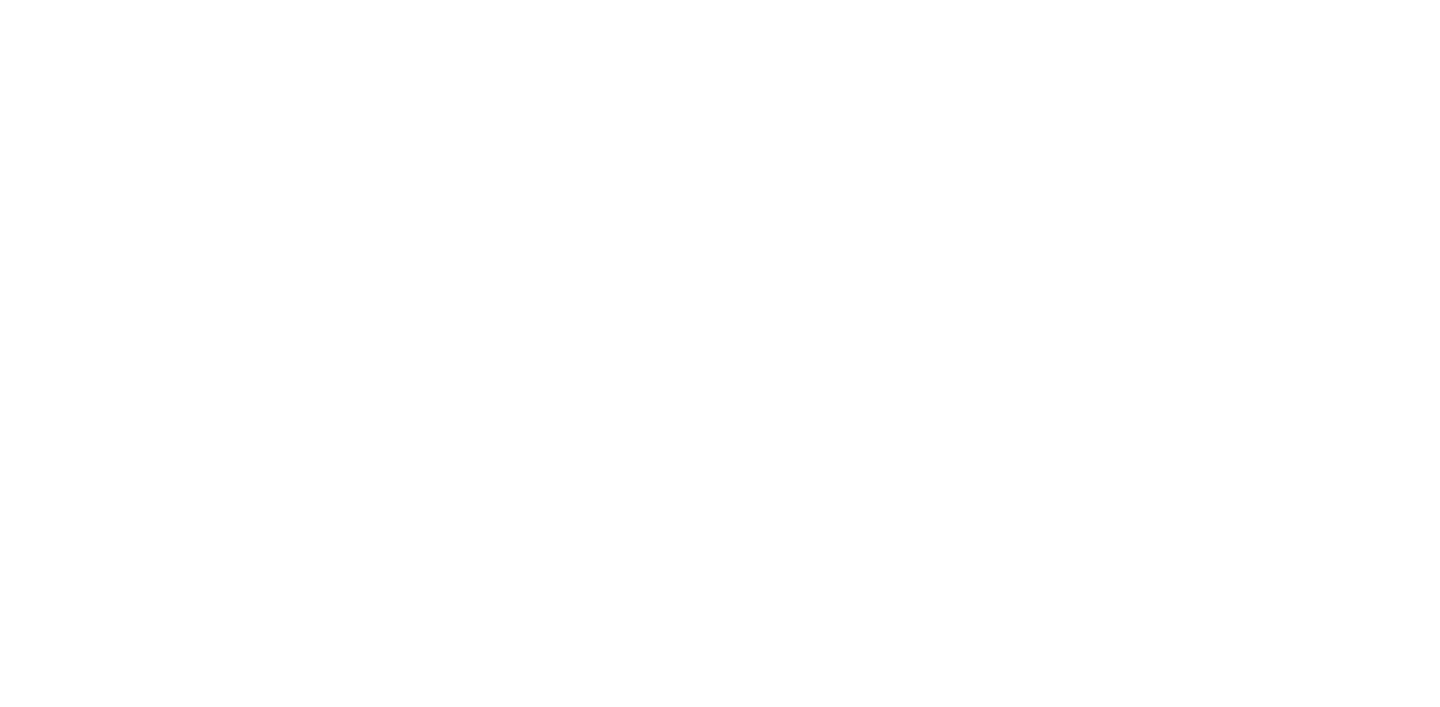 scroll, scrollTop: 0, scrollLeft: 0, axis: both 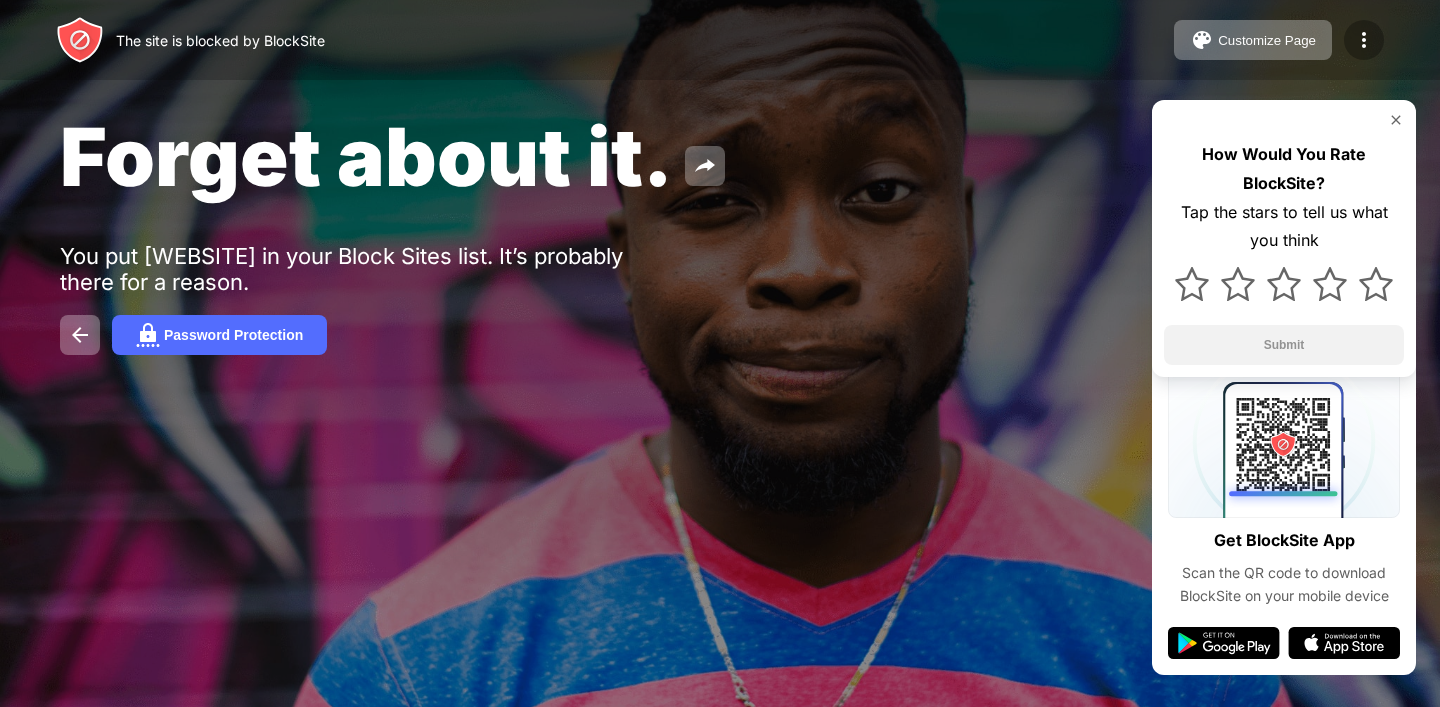 click at bounding box center (1364, 40) 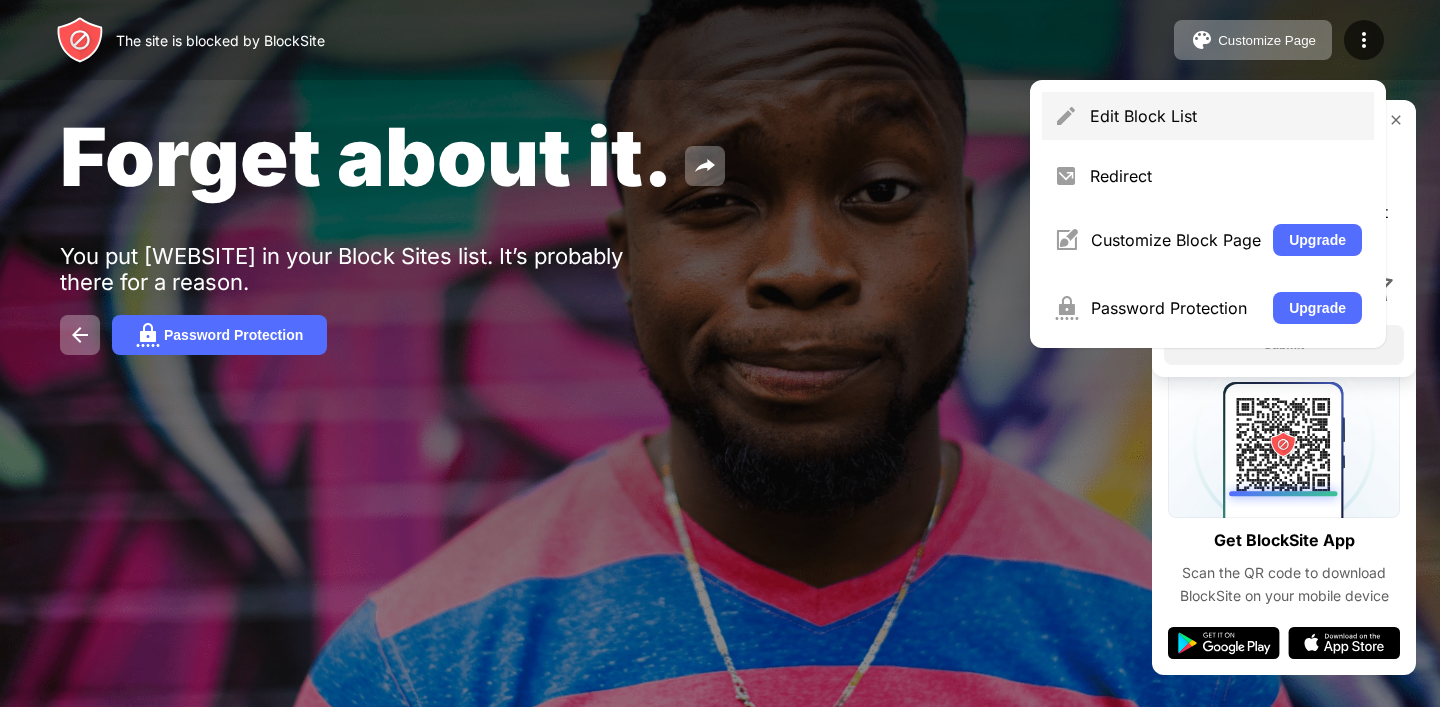 click on "Edit Block List" at bounding box center [1226, 116] 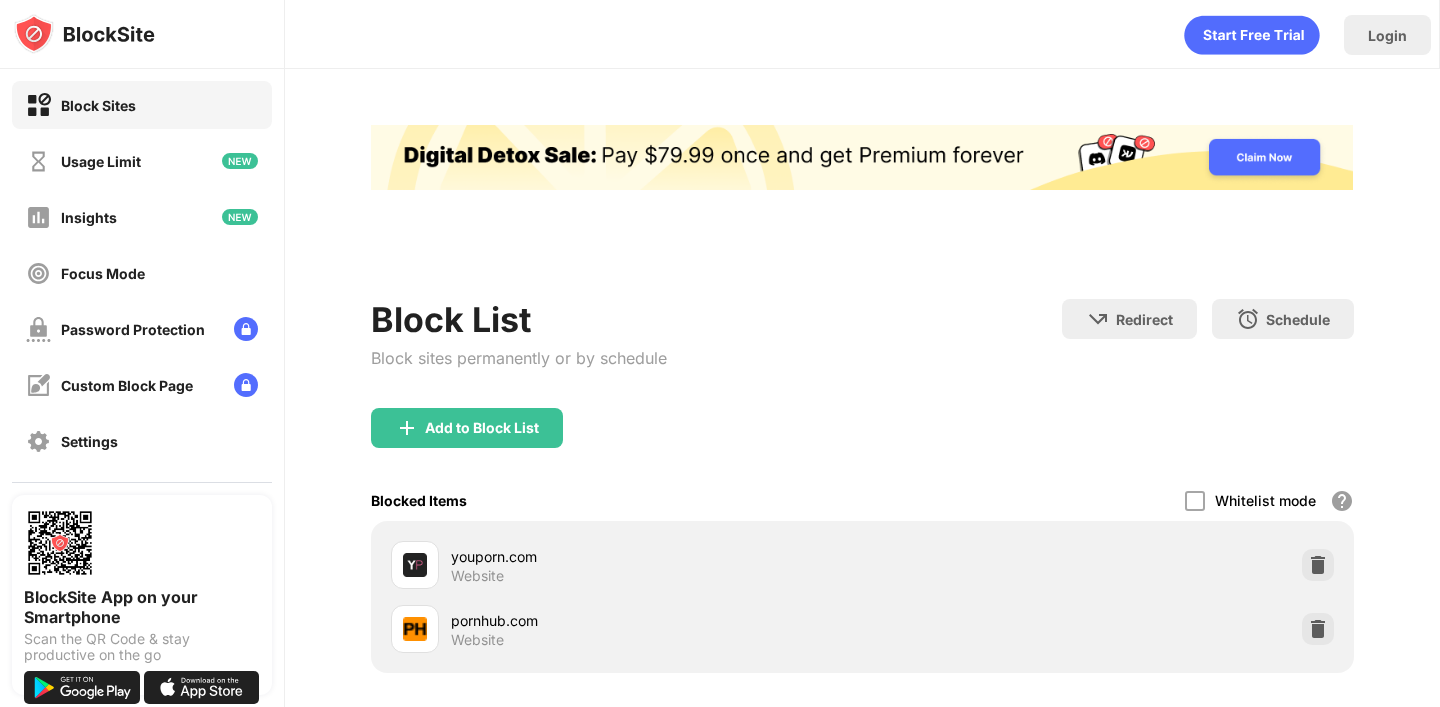 scroll, scrollTop: 0, scrollLeft: 0, axis: both 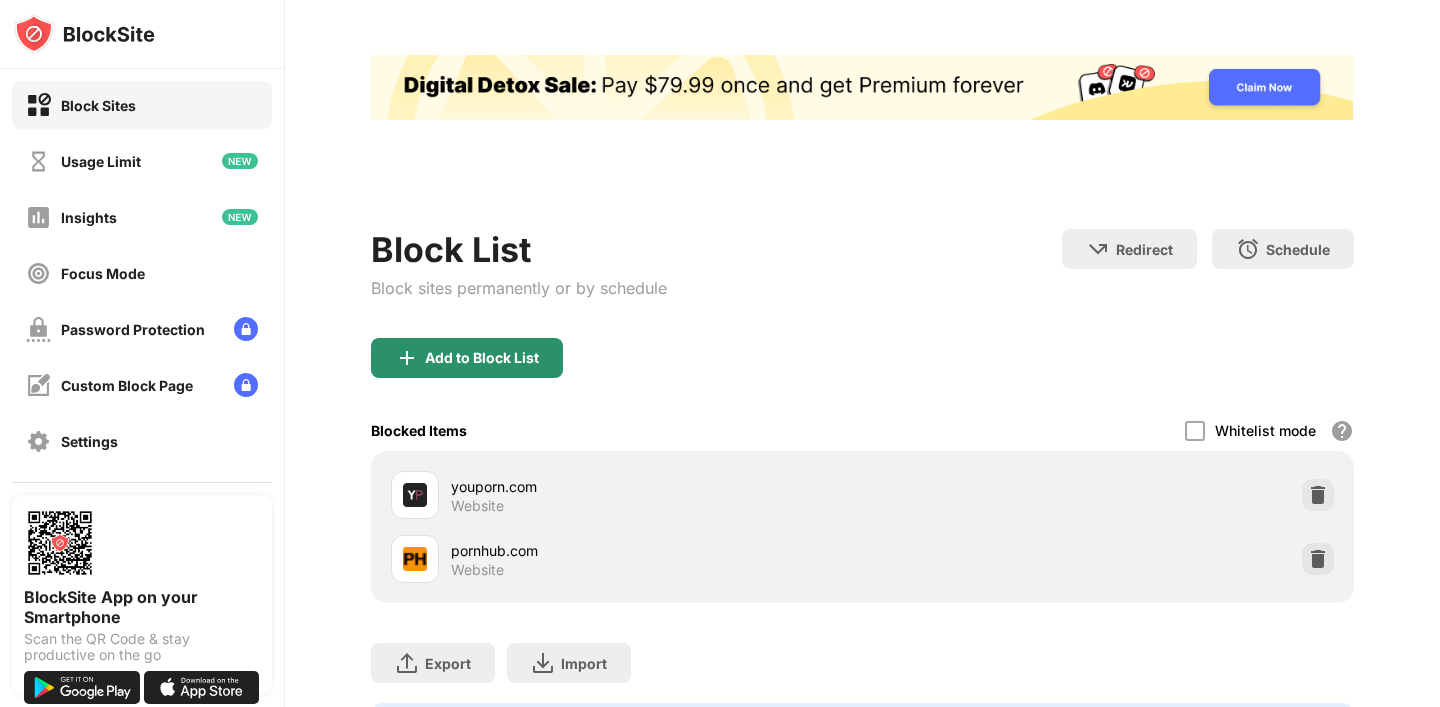 click on "Add to Block List" at bounding box center [482, 358] 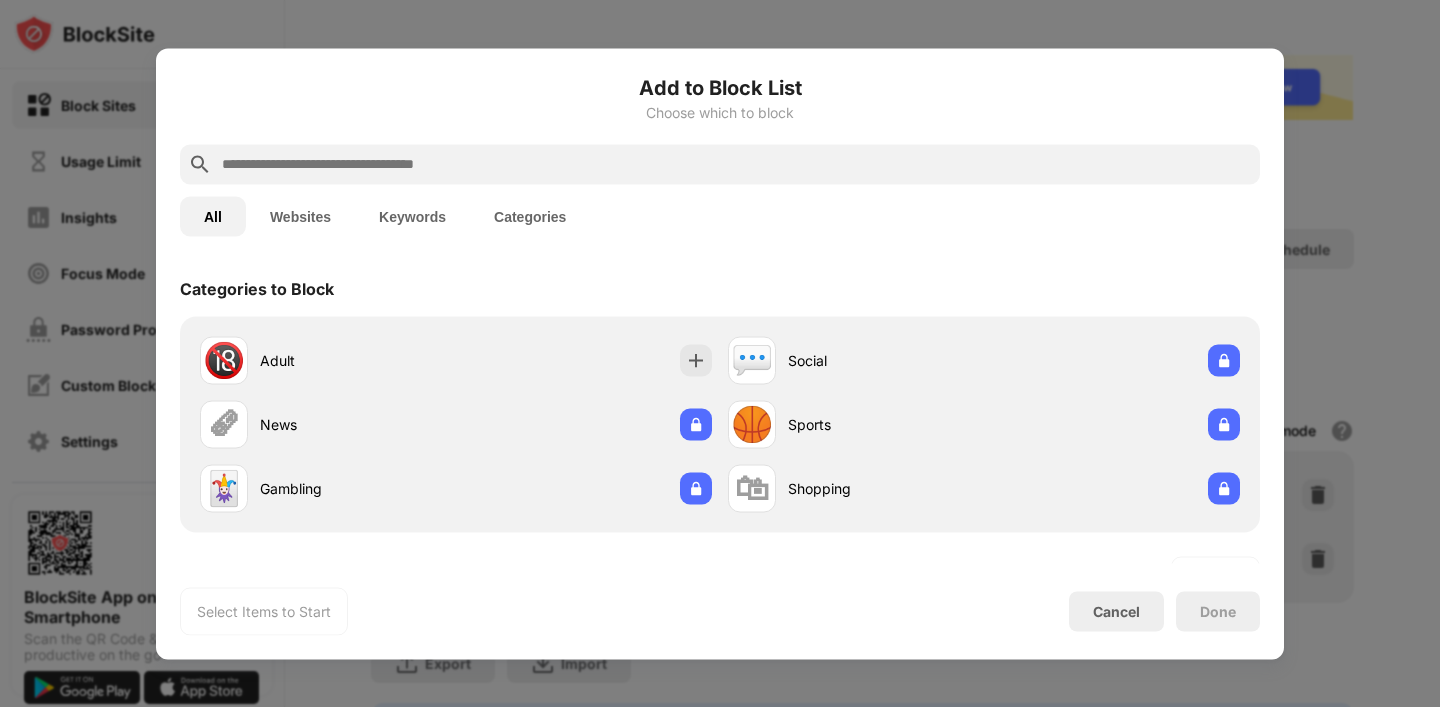 click at bounding box center [720, 164] 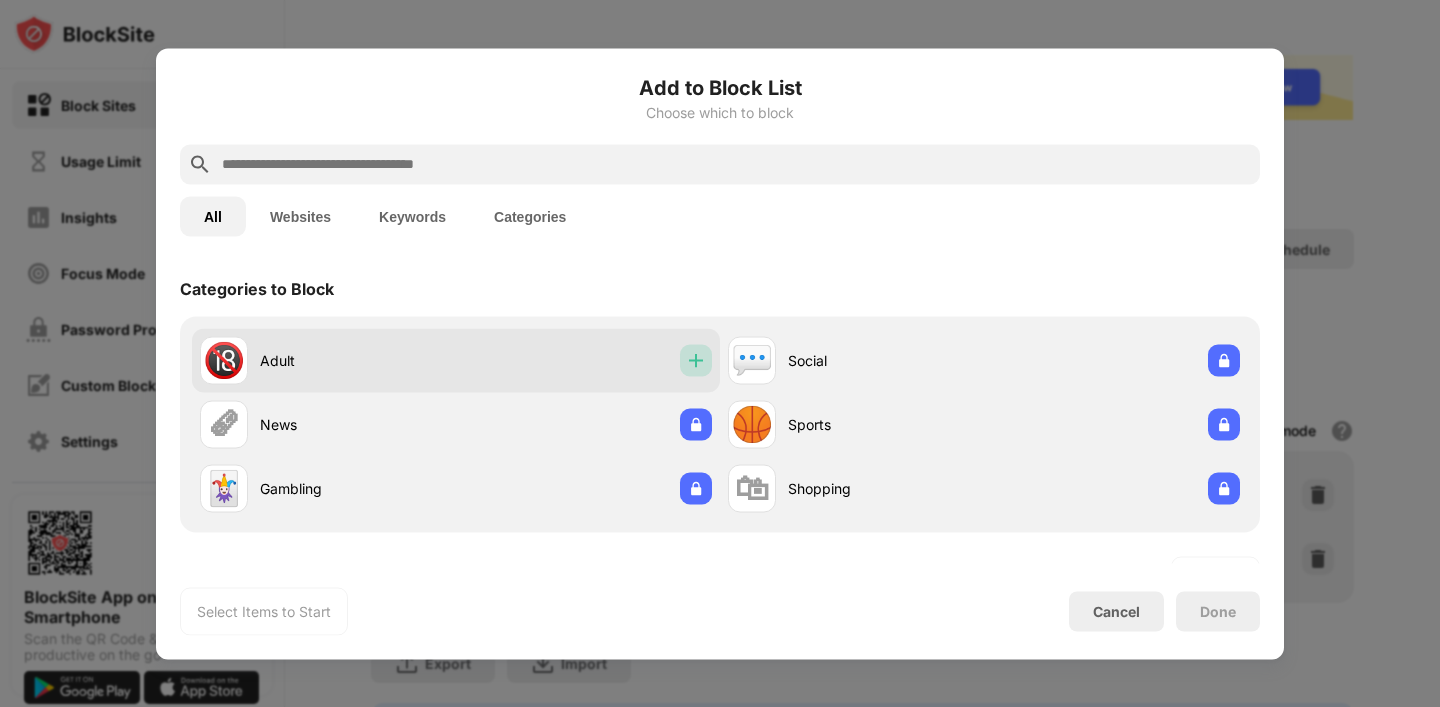 click at bounding box center [696, 360] 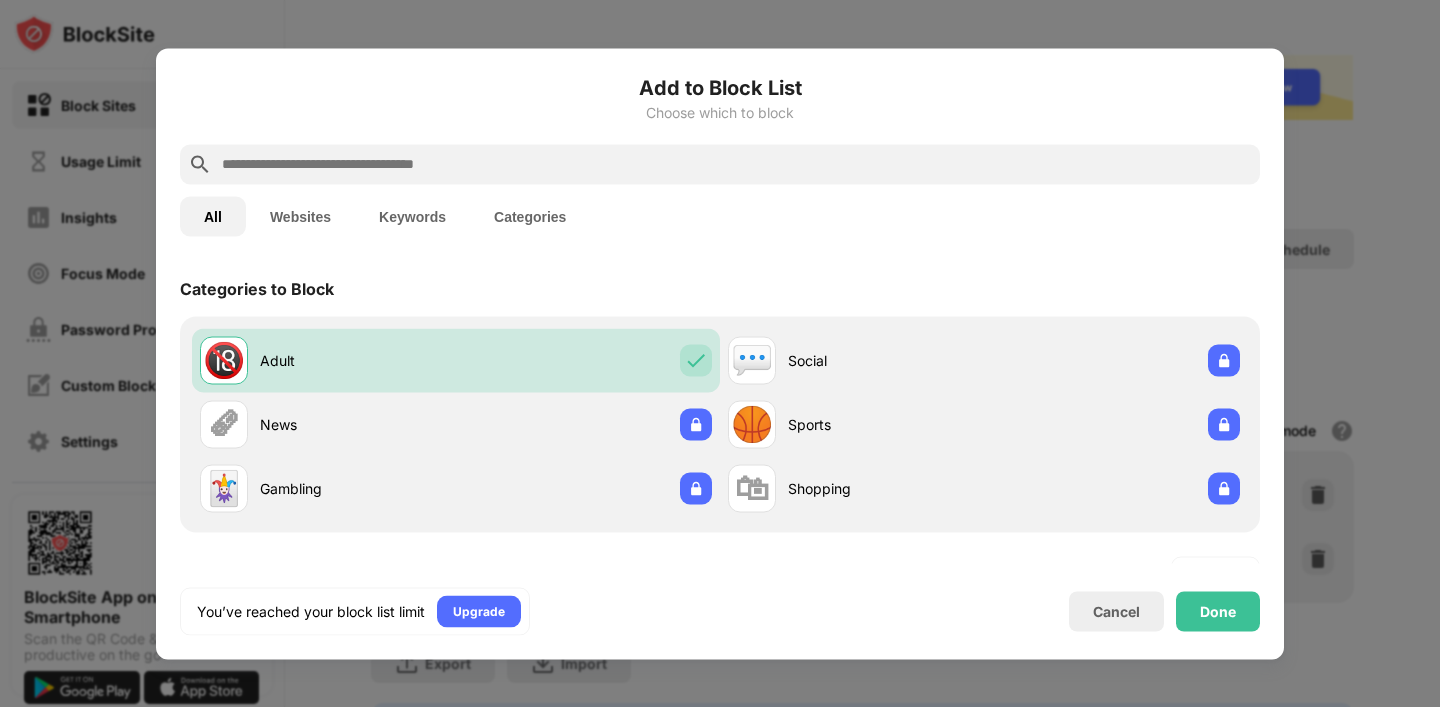 click at bounding box center [720, 164] 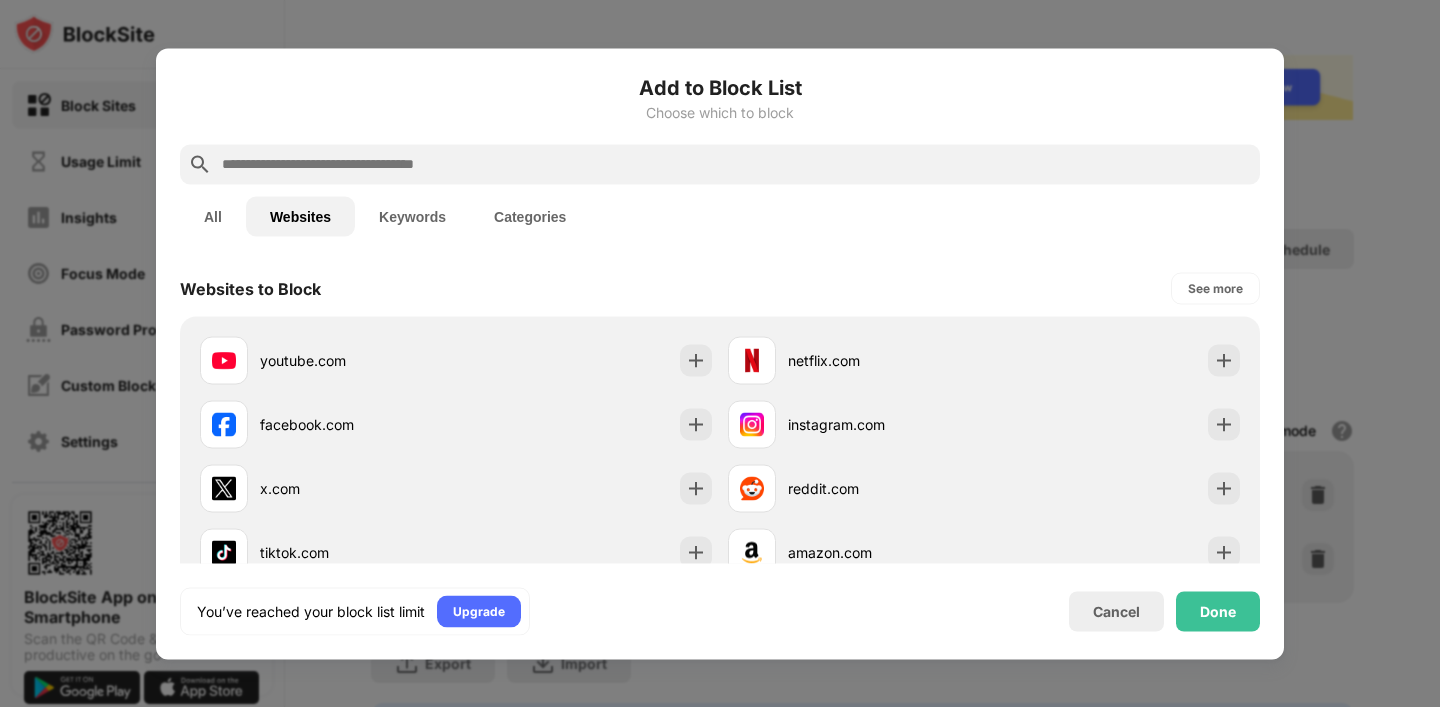 click at bounding box center [720, 164] 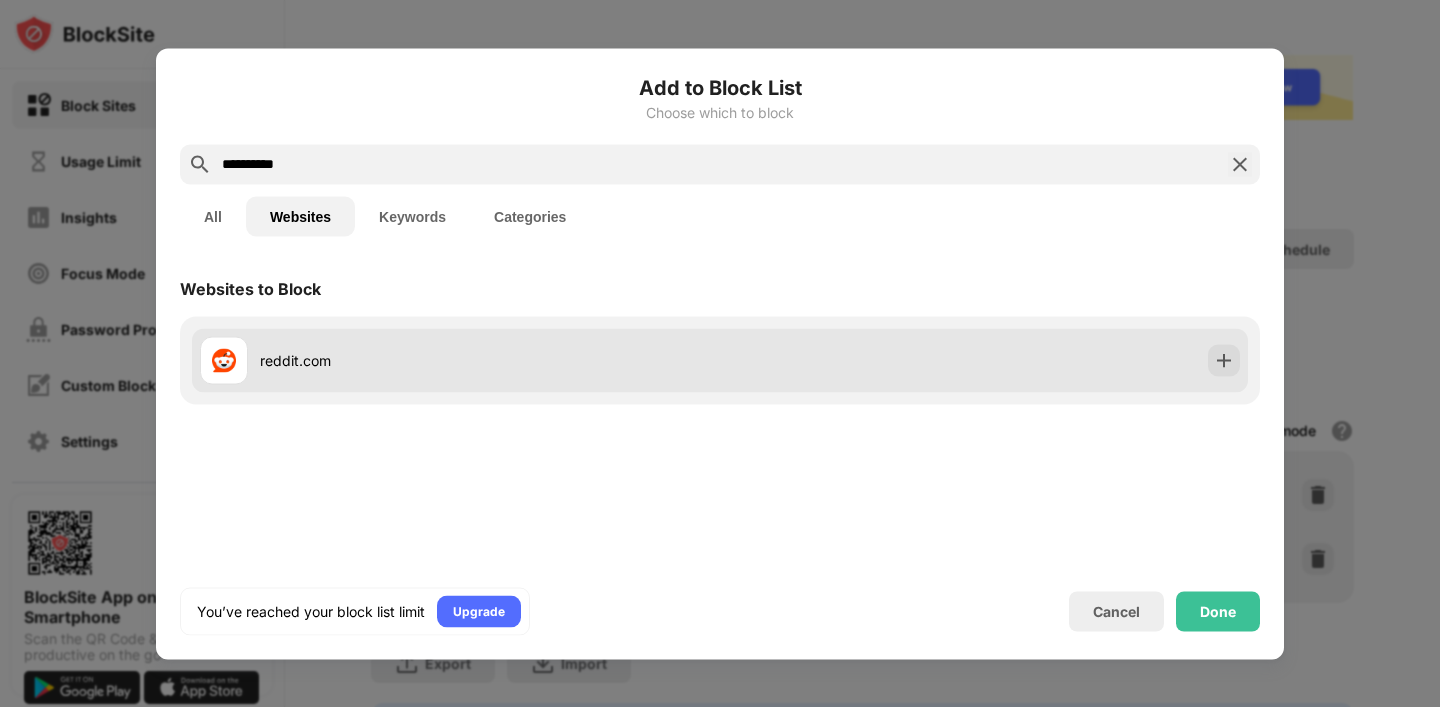 type on "**********" 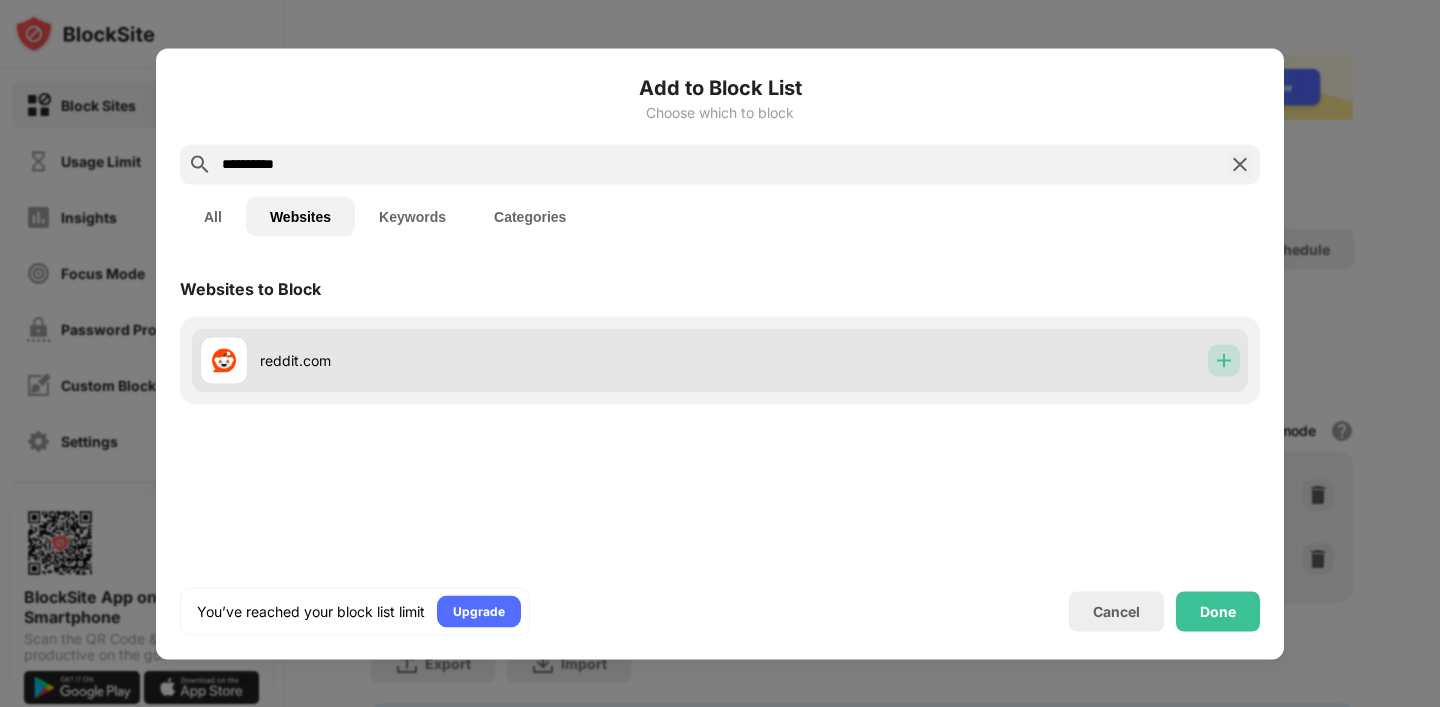 click at bounding box center [1224, 360] 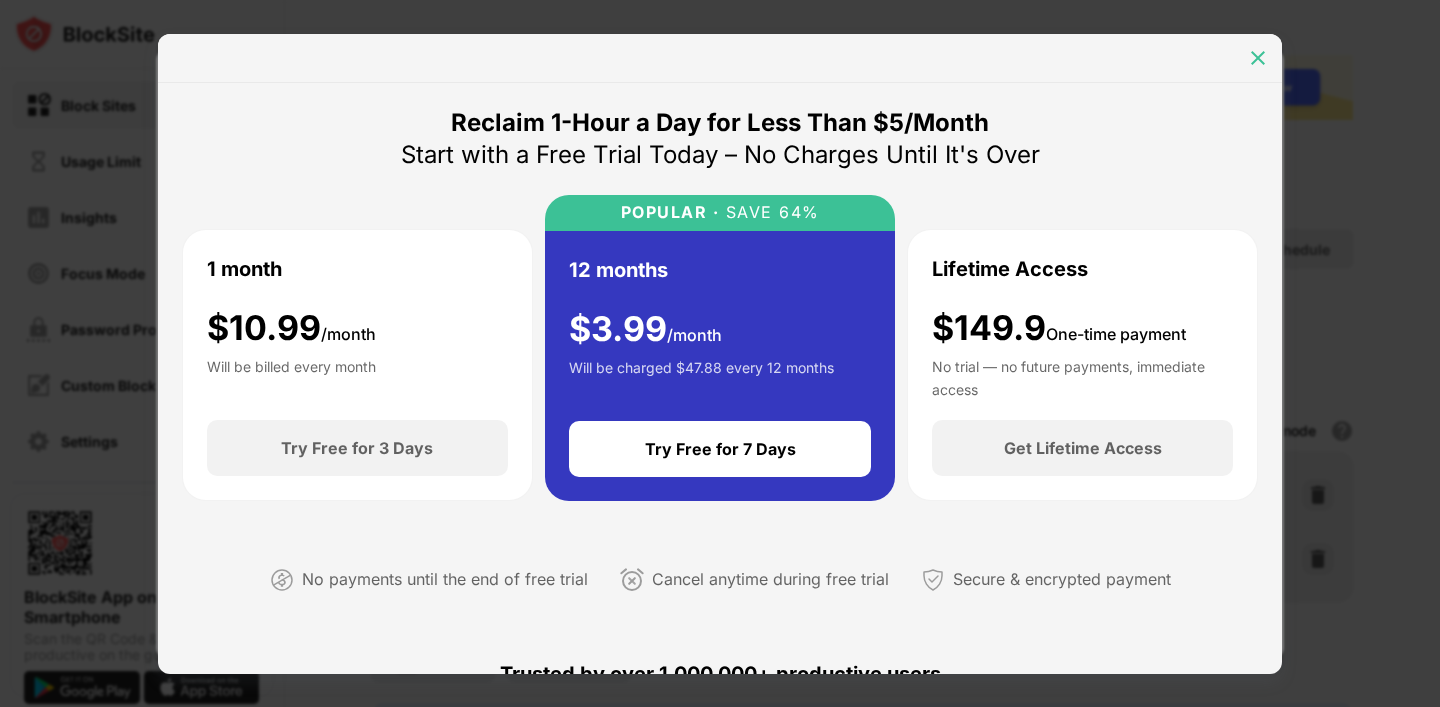 click at bounding box center (1258, 58) 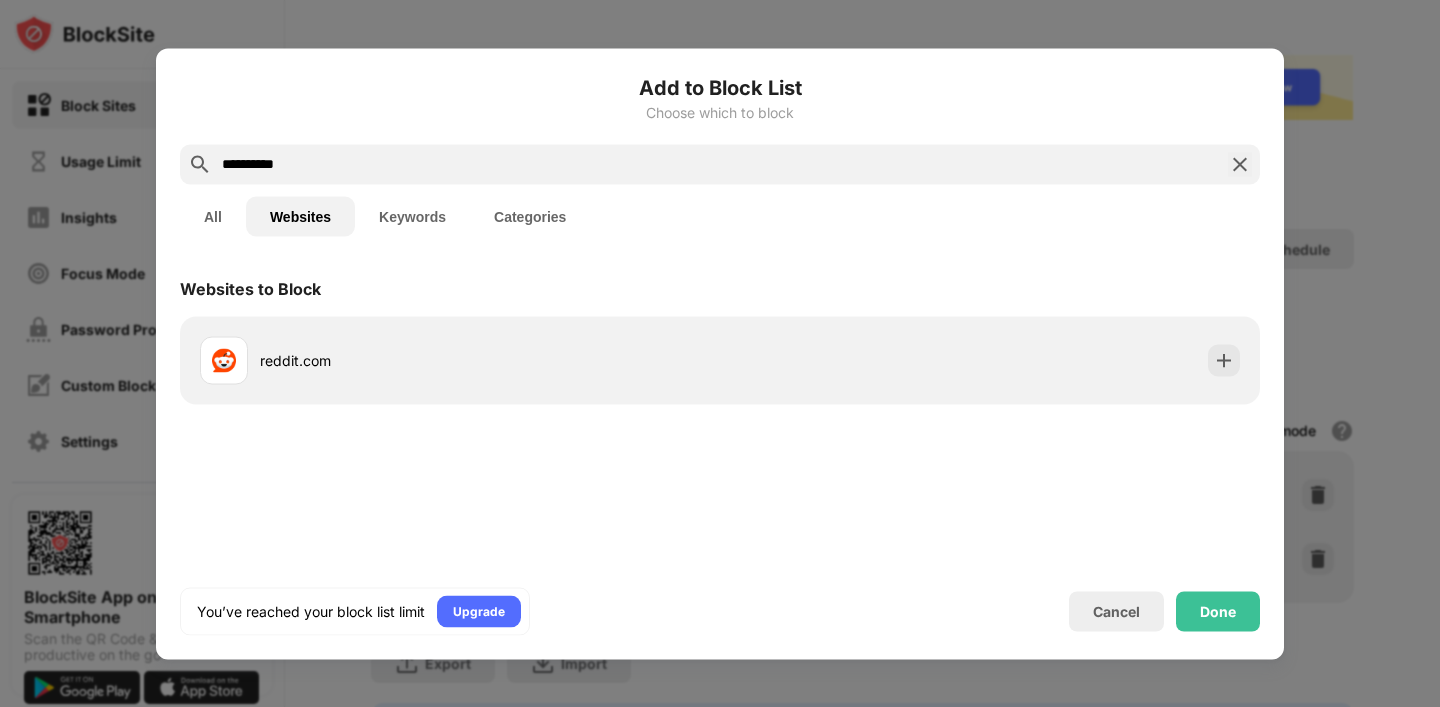 click on "All" at bounding box center [213, 216] 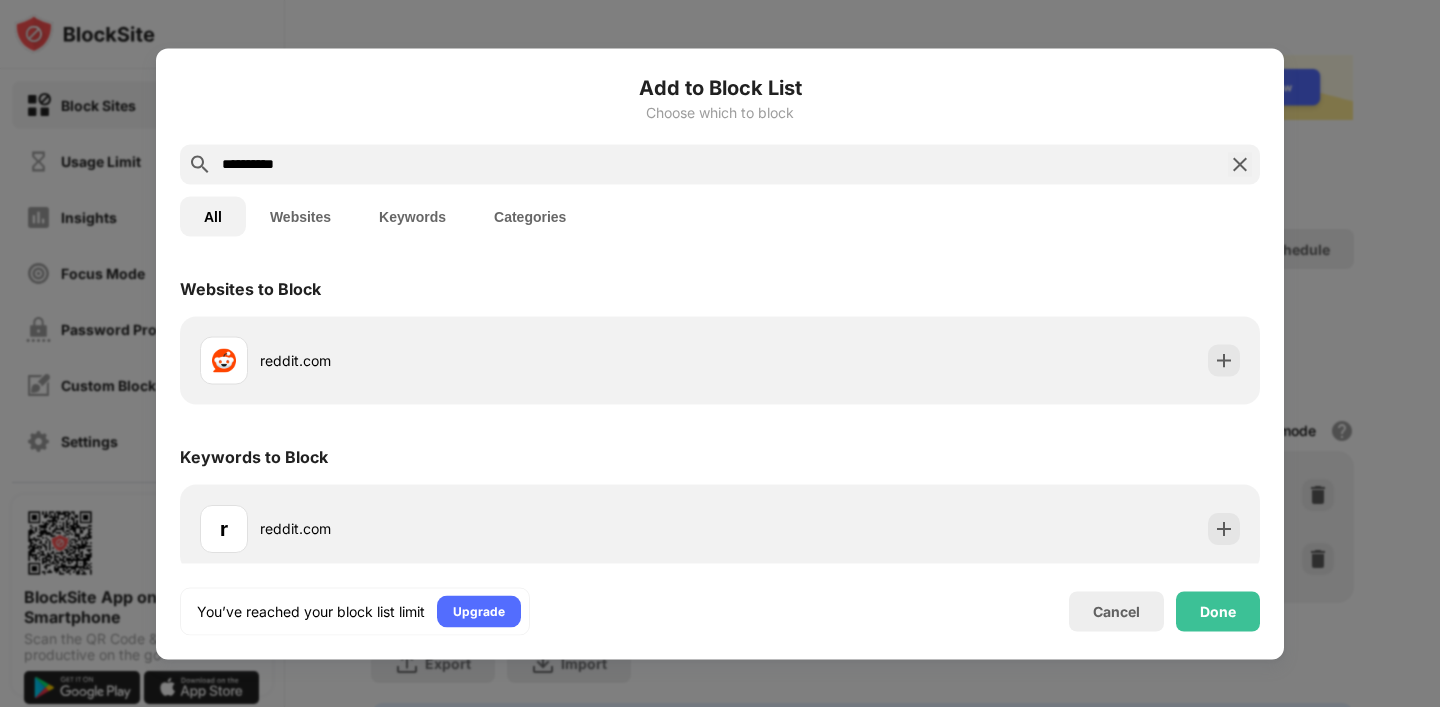 scroll, scrollTop: 0, scrollLeft: 0, axis: both 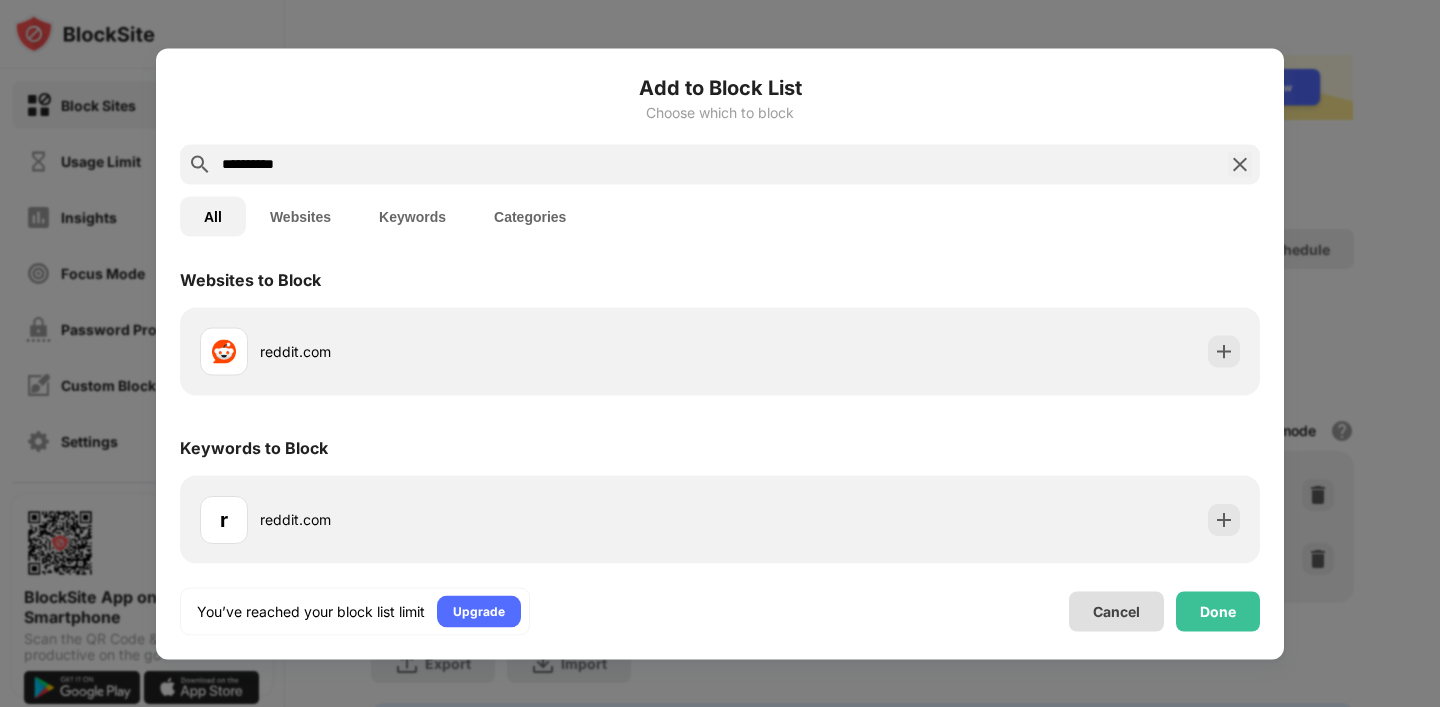 click on "Cancel" at bounding box center [1116, 611] 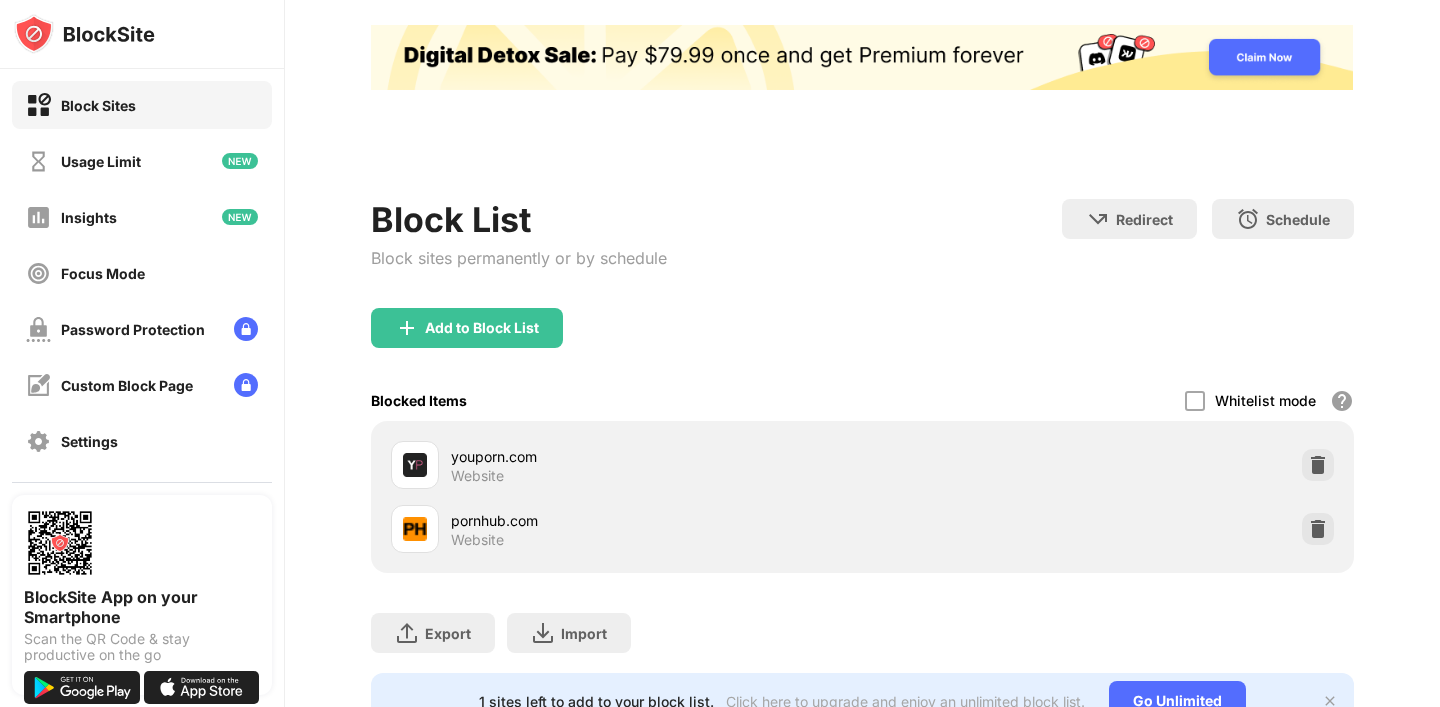 scroll, scrollTop: 105, scrollLeft: 0, axis: vertical 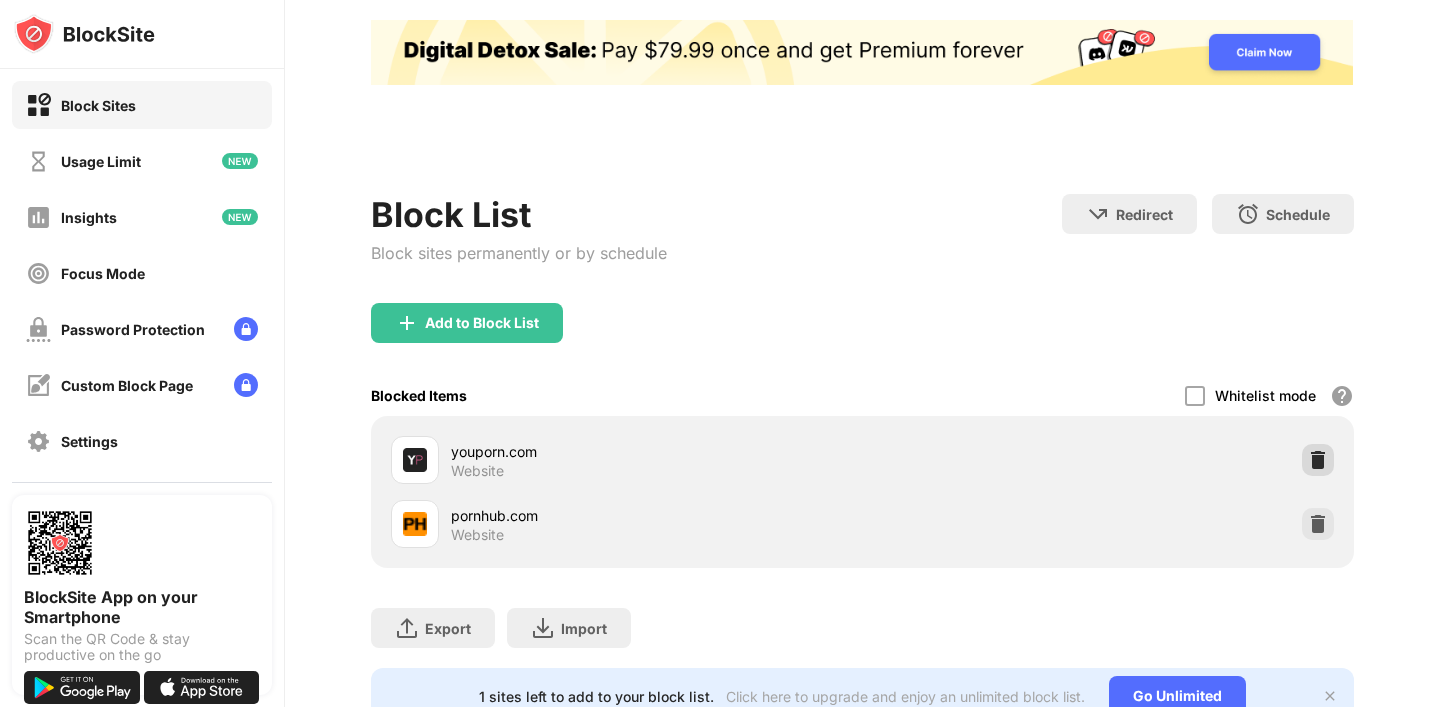 click at bounding box center (1318, 460) 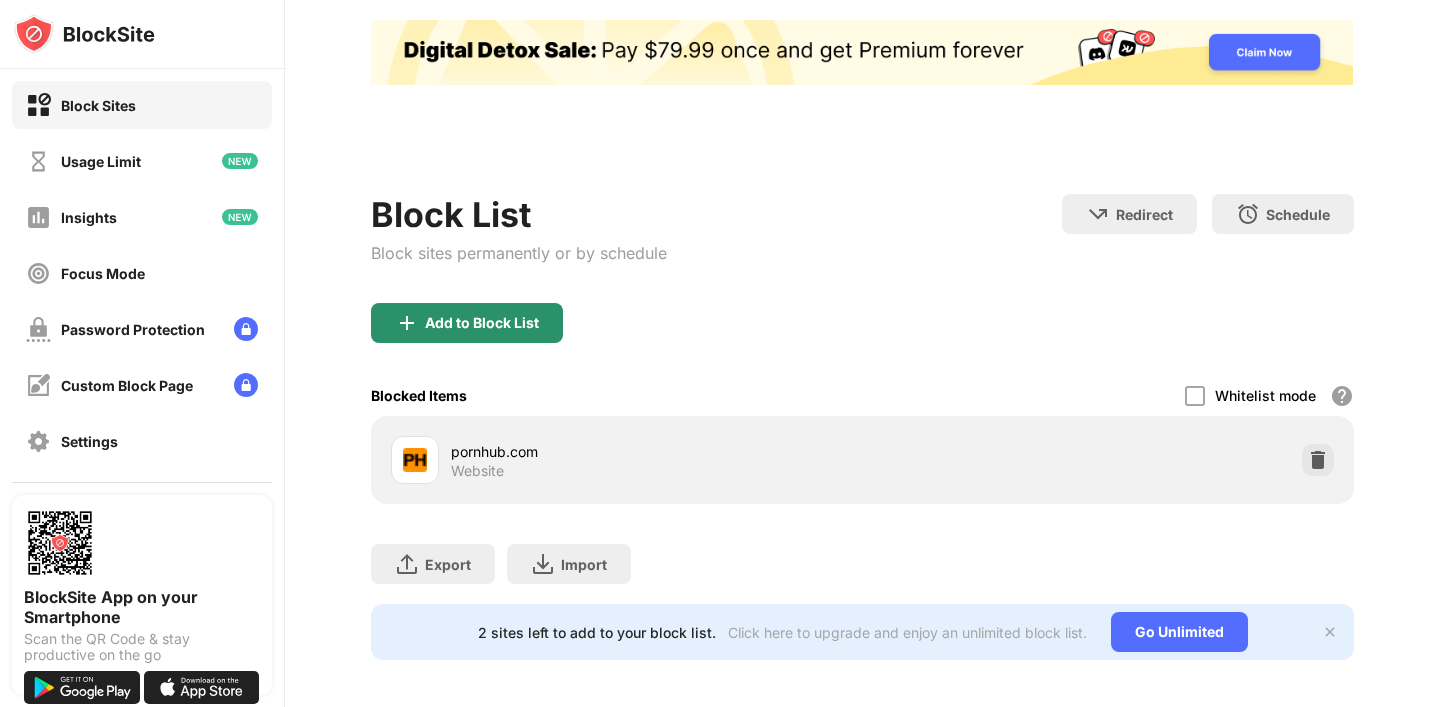 click on "Add to Block List" at bounding box center [482, 323] 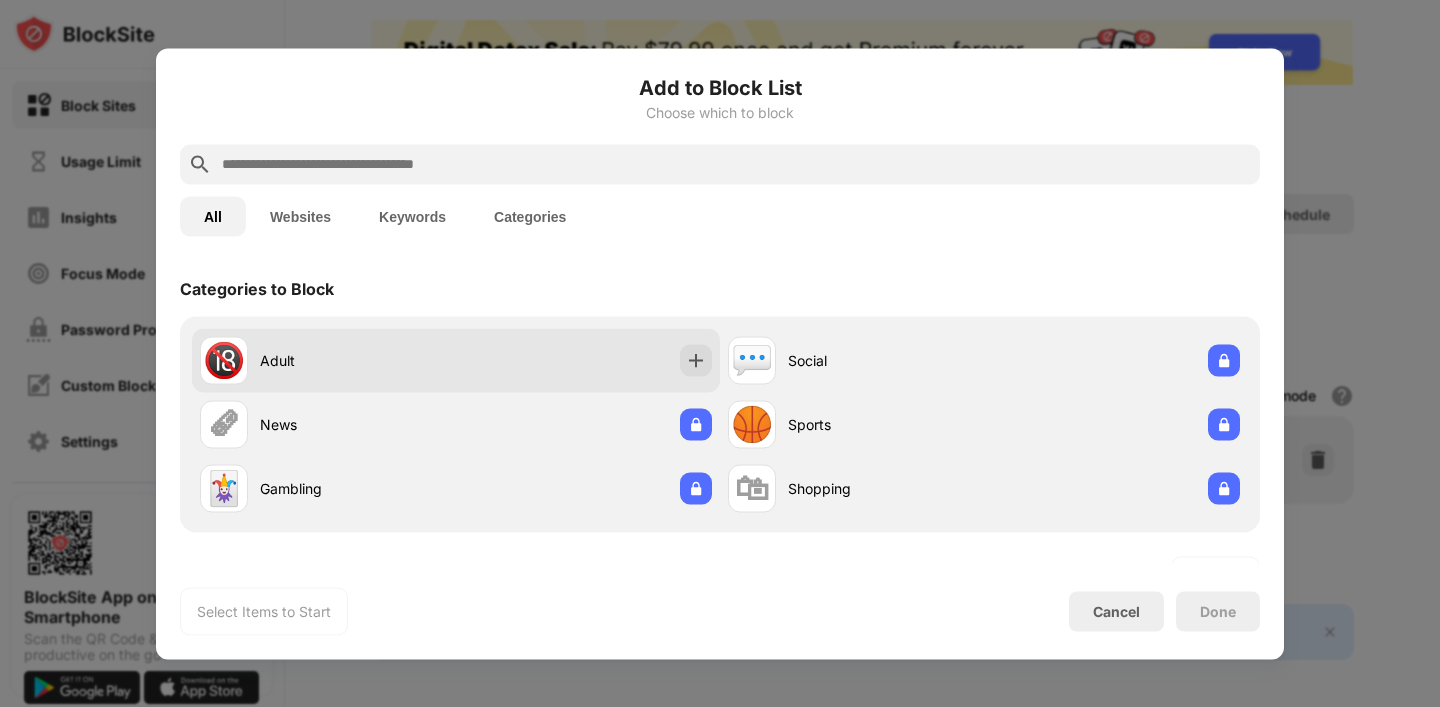 click at bounding box center [696, 360] 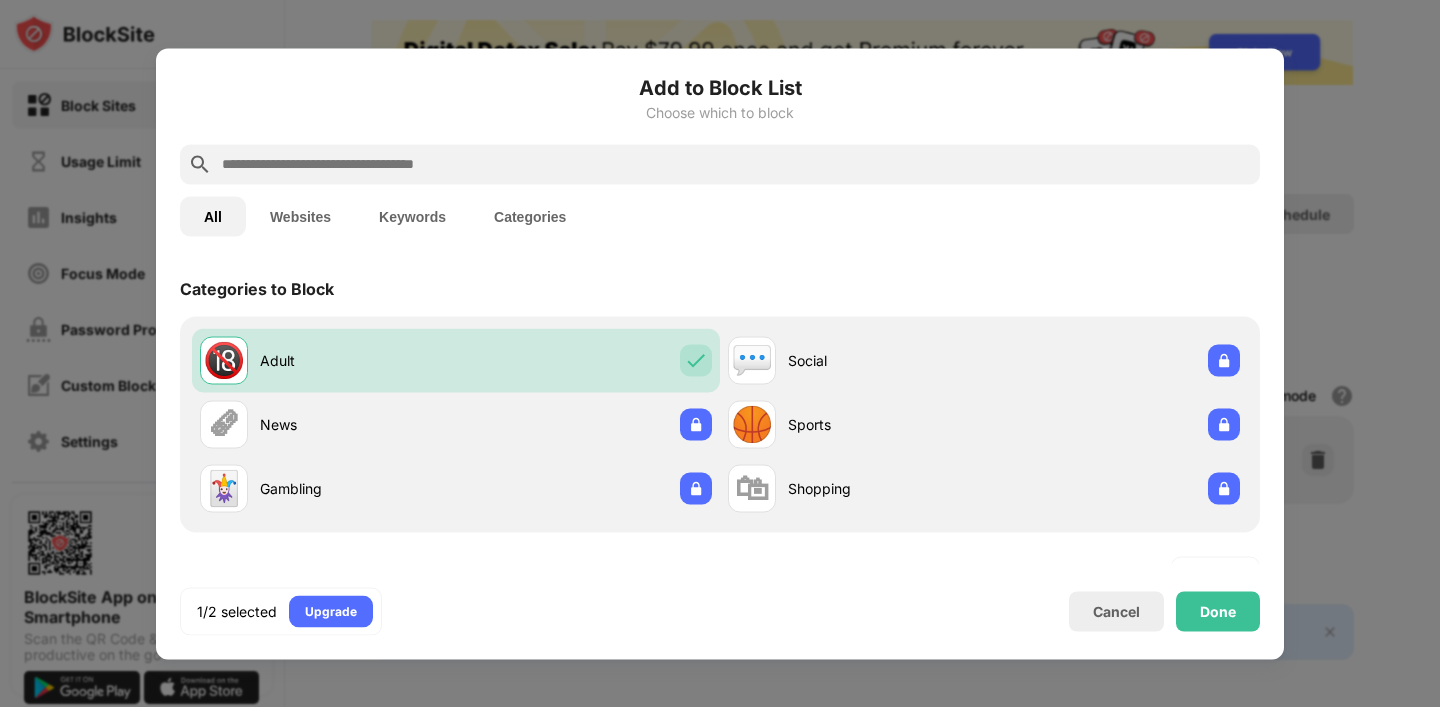 click at bounding box center [736, 164] 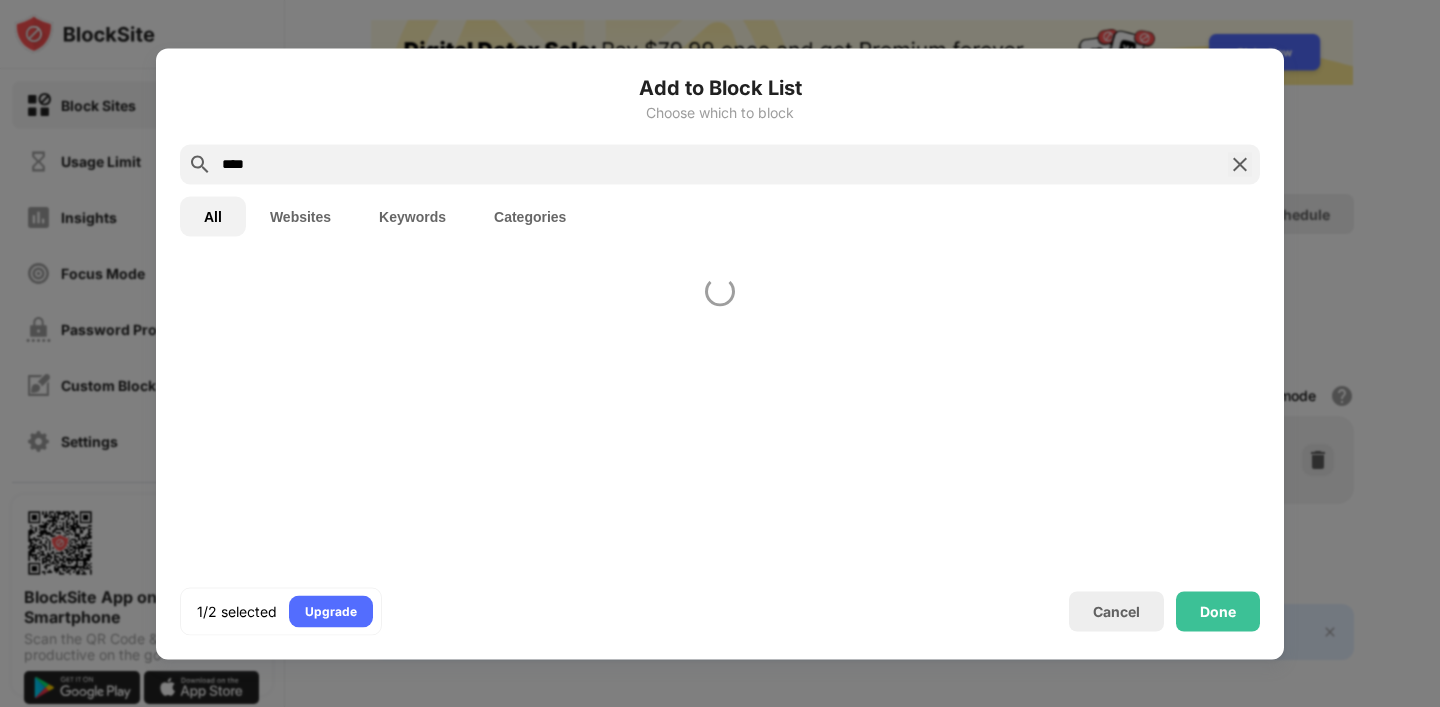 scroll, scrollTop: 0, scrollLeft: 0, axis: both 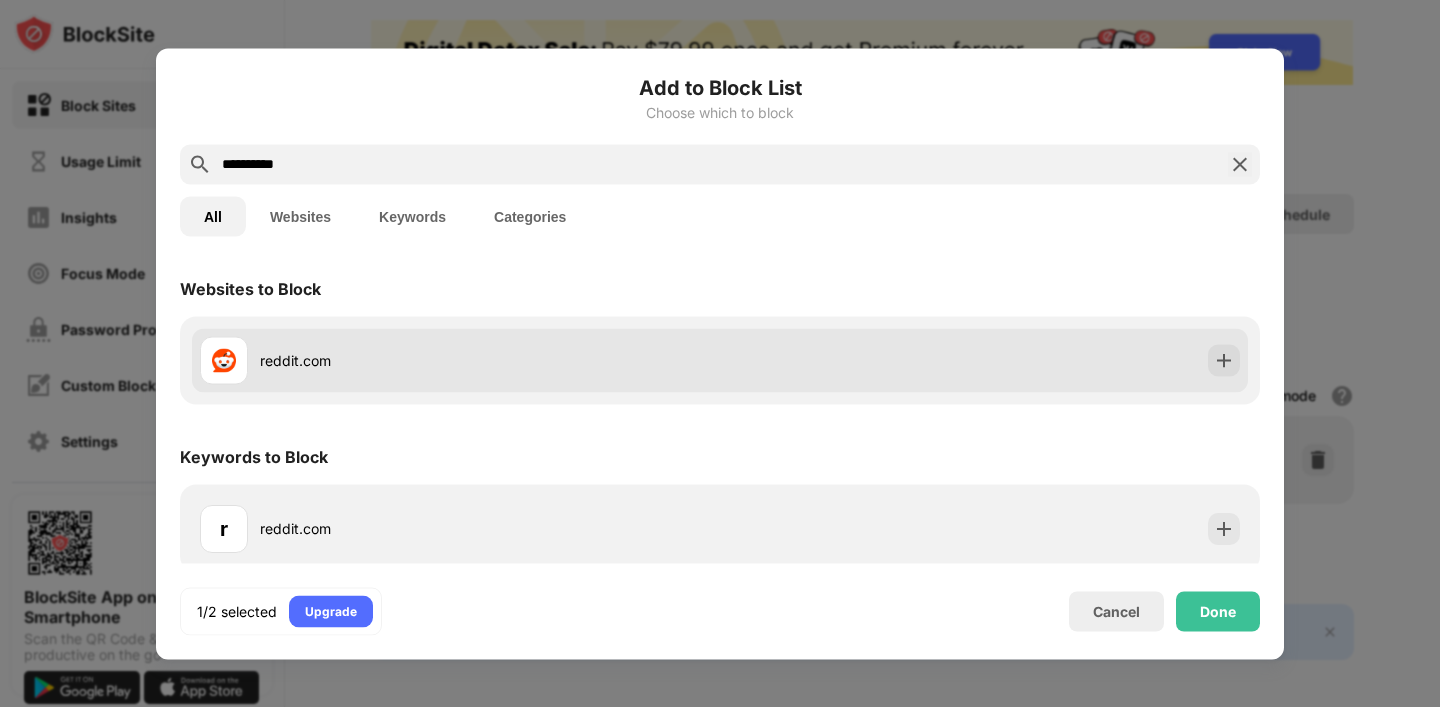 type on "**********" 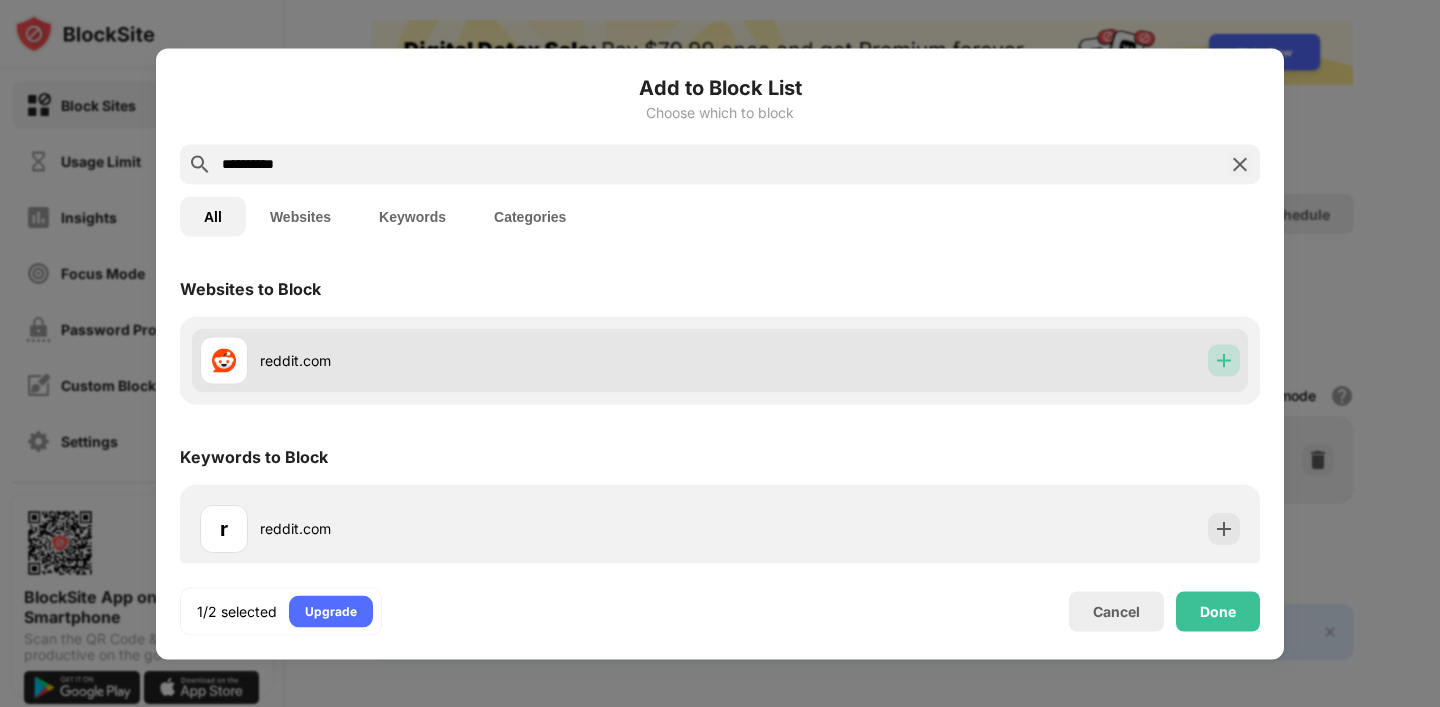click at bounding box center [1224, 360] 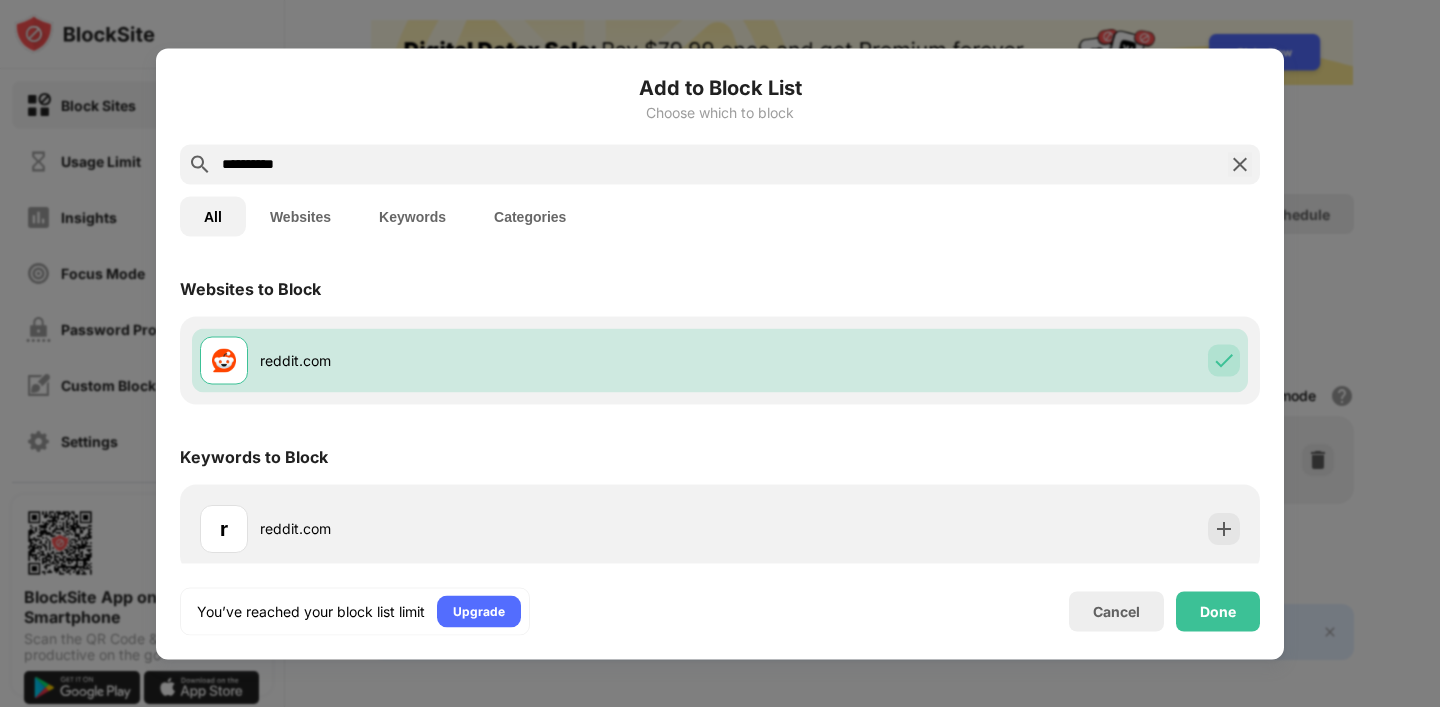 click on "Done" at bounding box center [1218, 611] 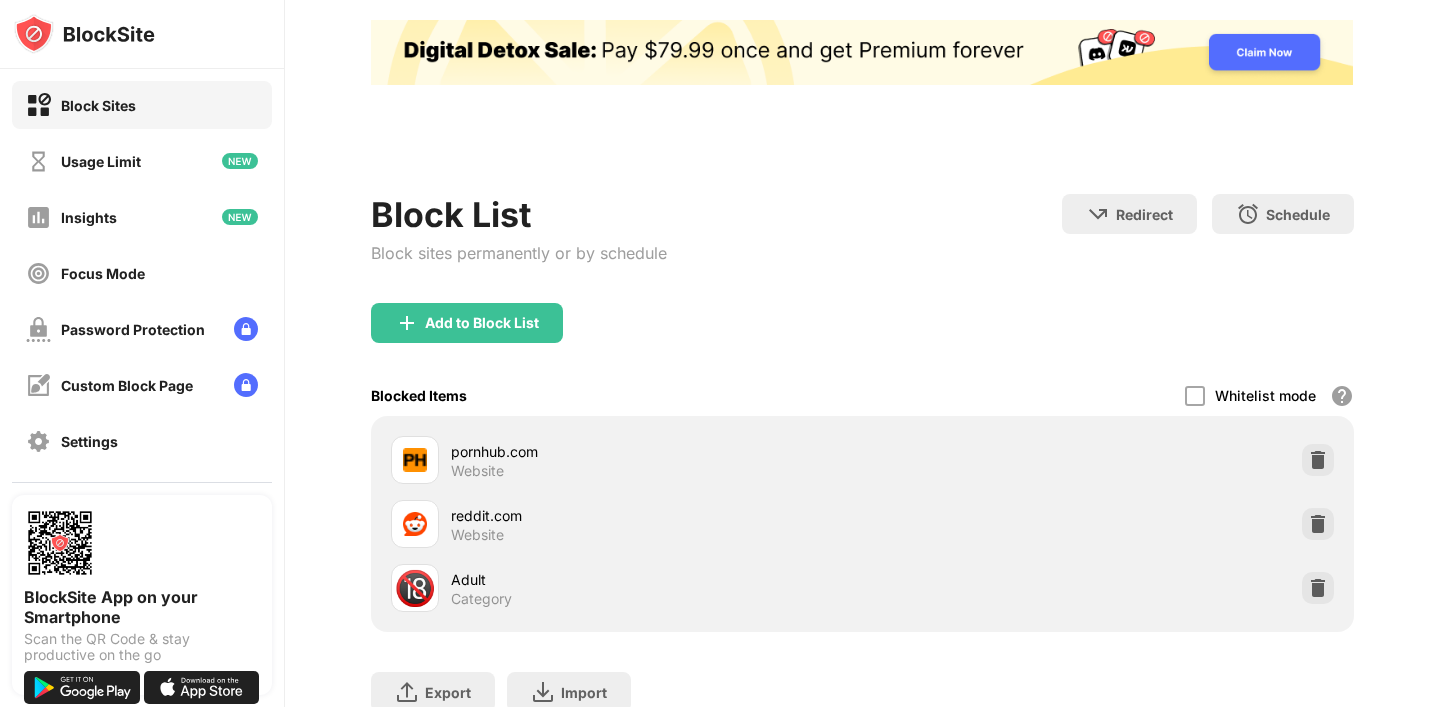 scroll, scrollTop: 0, scrollLeft: 0, axis: both 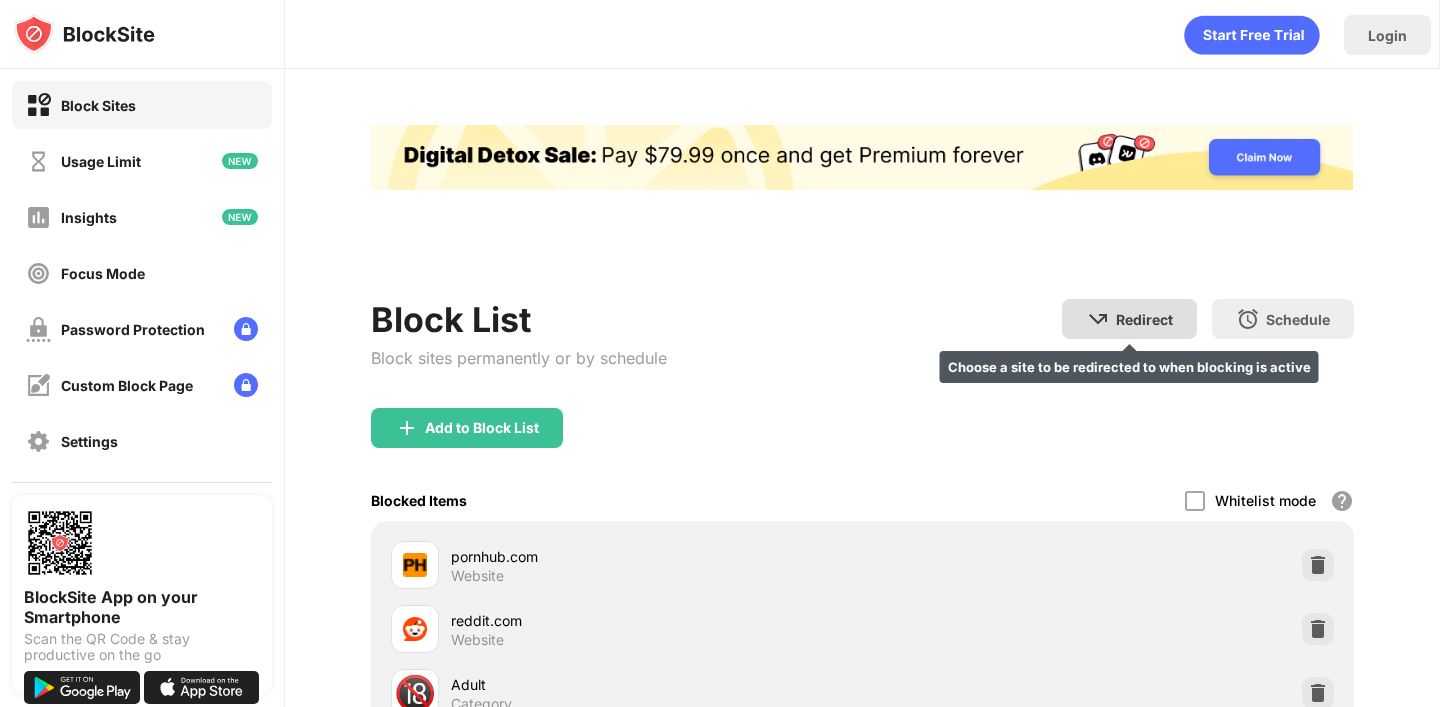 click on "Redirect" at bounding box center (1144, 319) 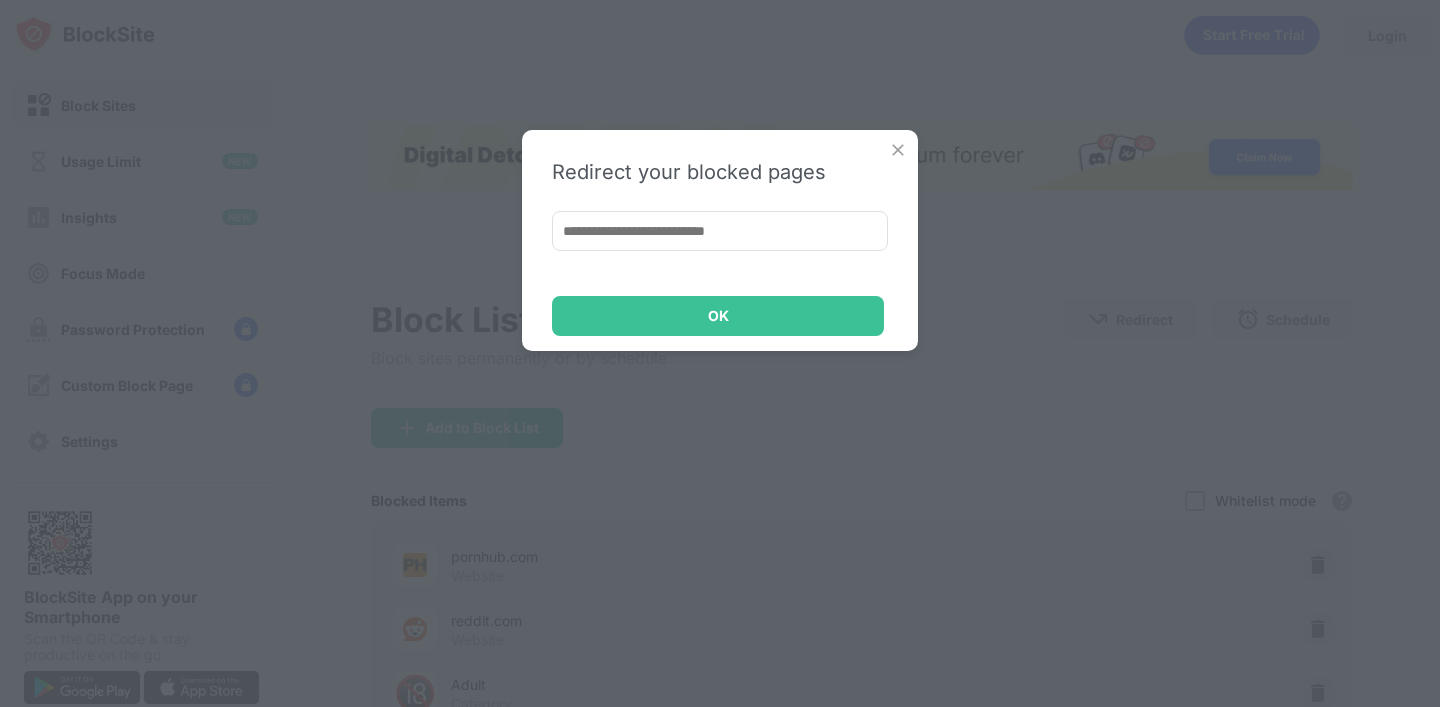 click at bounding box center [720, 231] 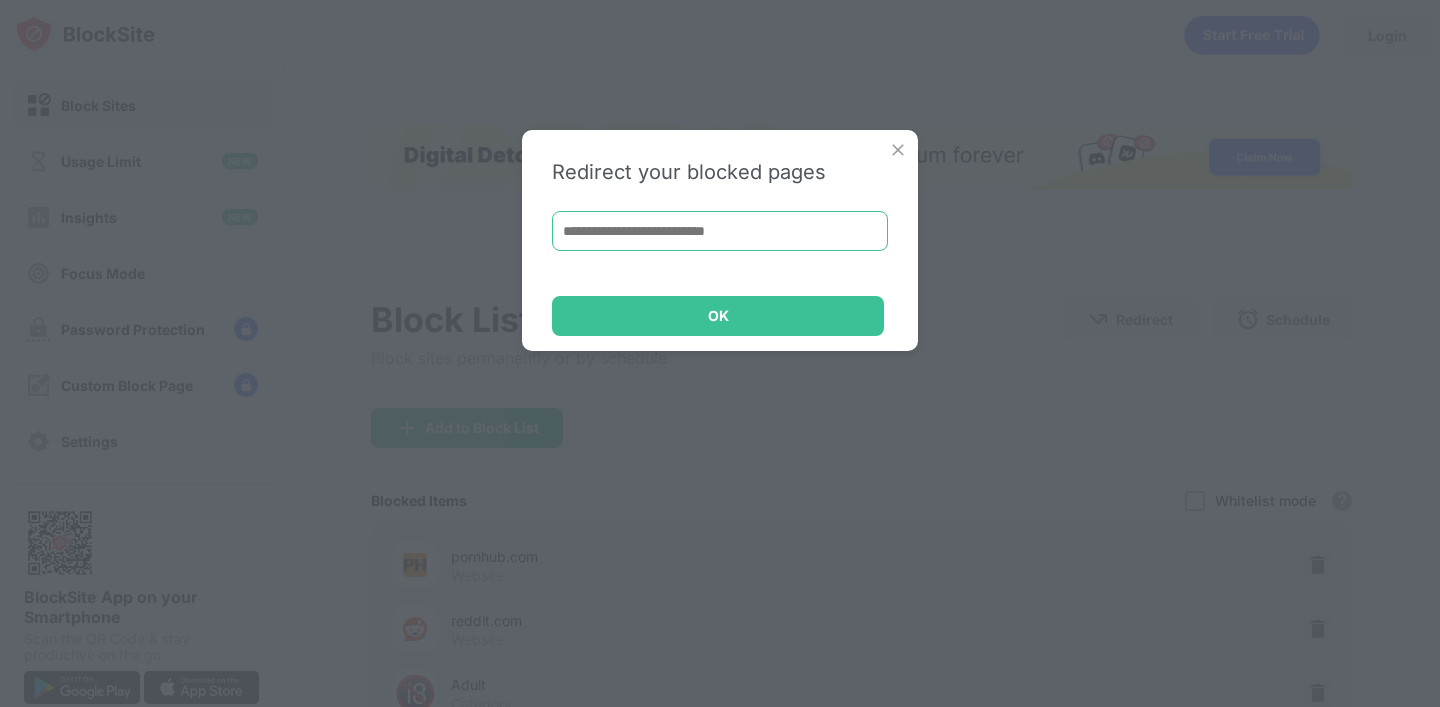 type on "*" 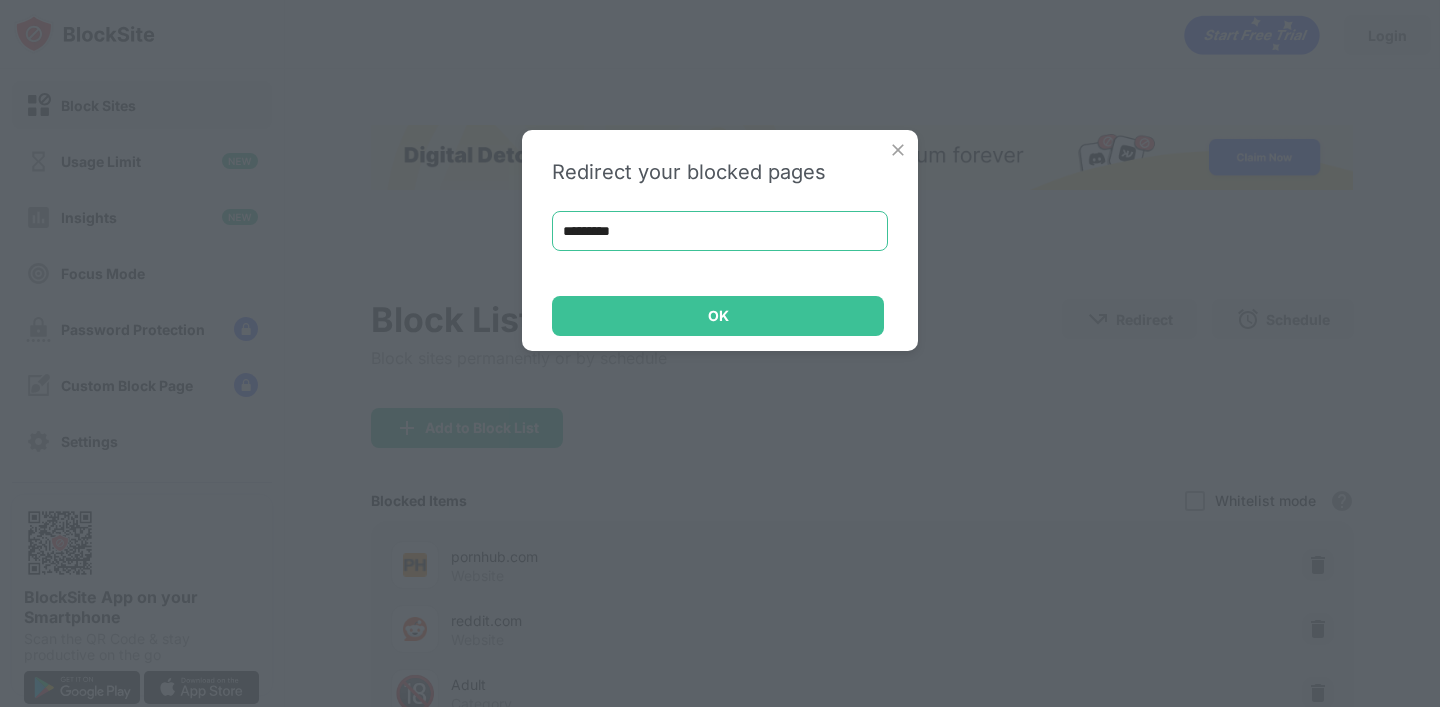 type on "**********" 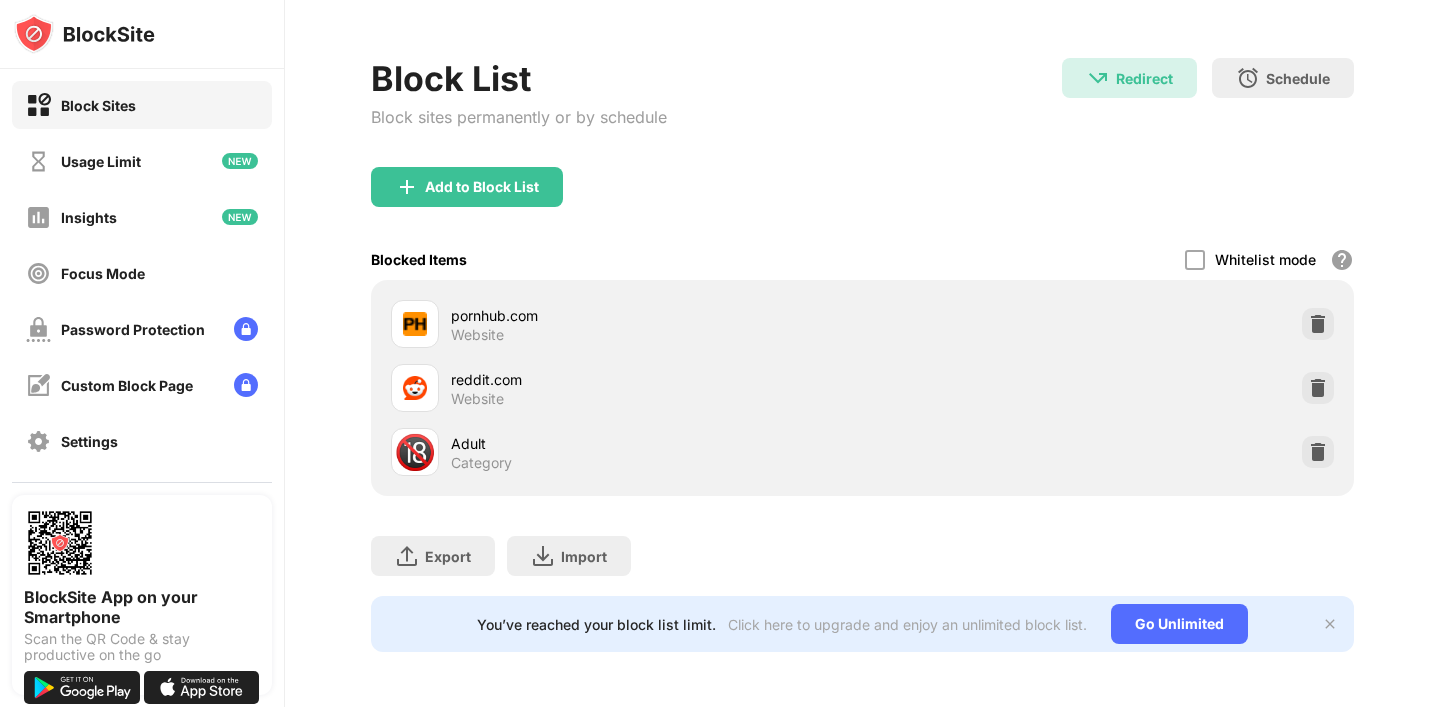 scroll, scrollTop: 0, scrollLeft: 0, axis: both 